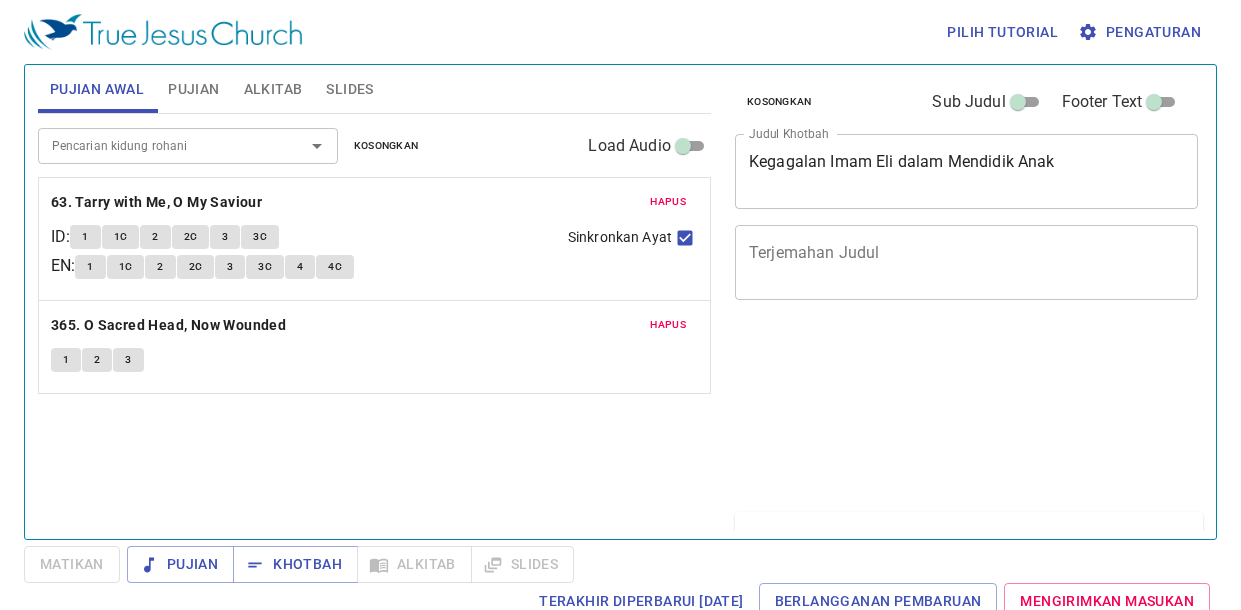 scroll, scrollTop: 9, scrollLeft: 0, axis: vertical 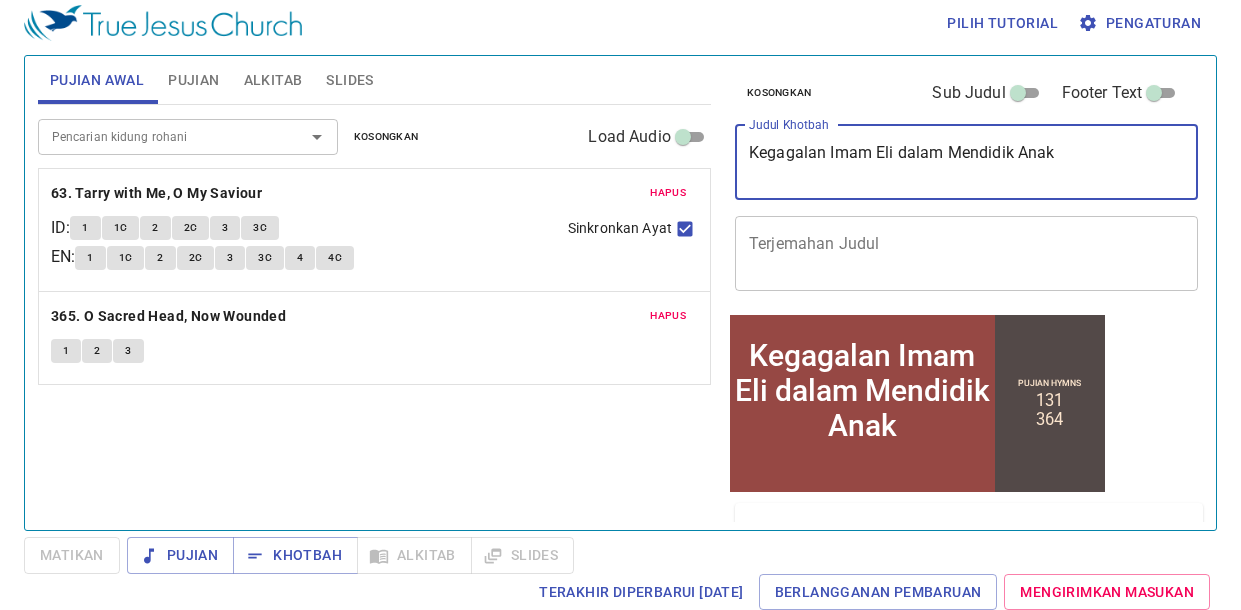 click on "Kegagalan Imam Eli dalam Mendidik Anak" at bounding box center [966, 162] 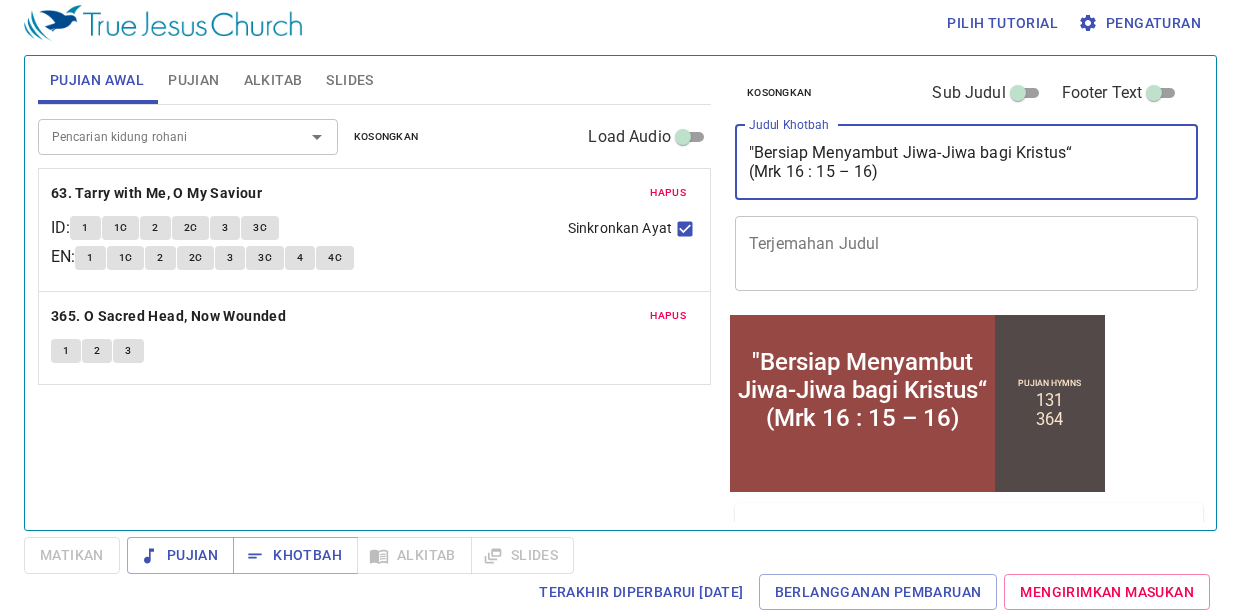 click on ""Bersiap Menyambut Jiwa-Jiwa bagi Kristus“
(Mrk 16 : 15 – 16)" at bounding box center [966, 162] 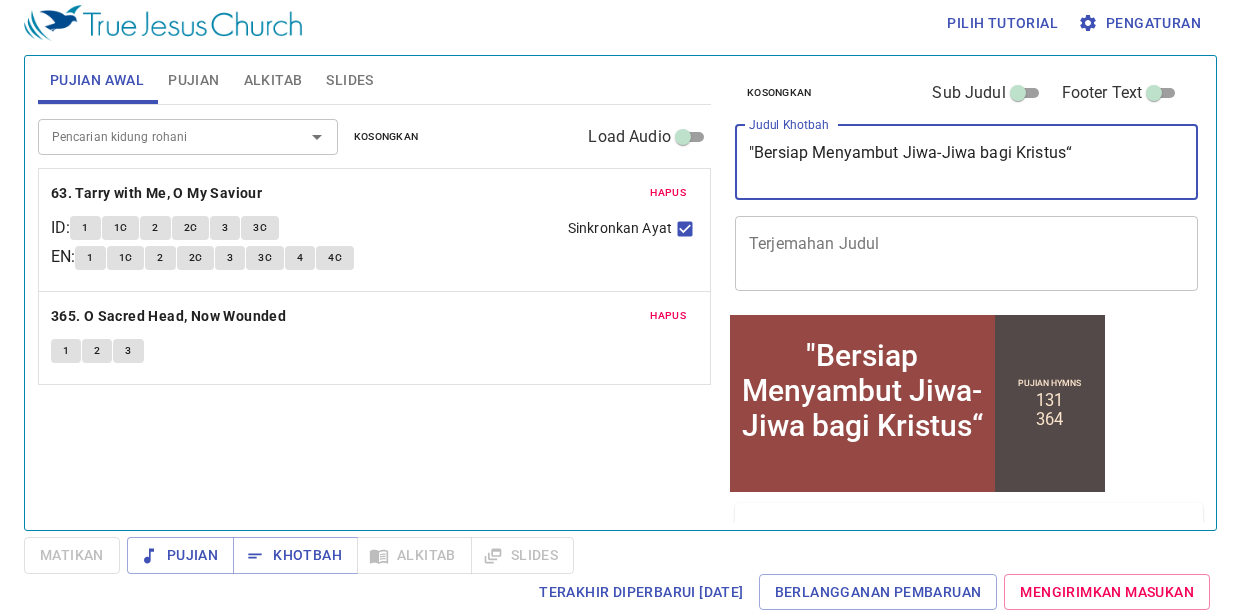 type on ""Bersiap Menyambut Jiwa-Jiwa bagi Kristus“" 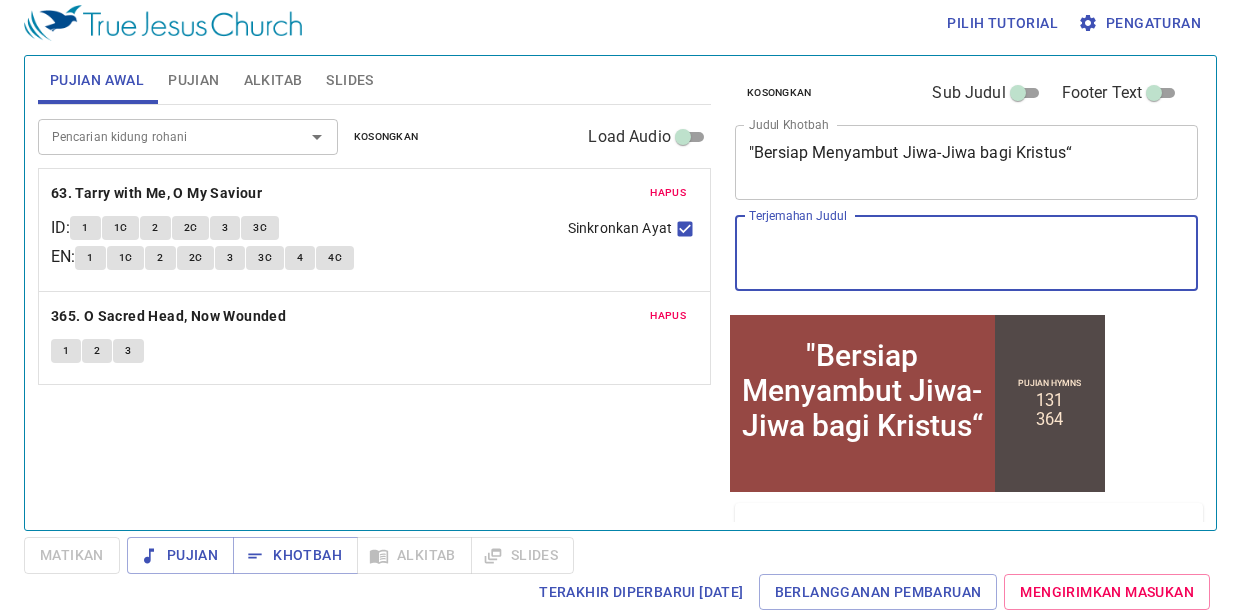 paste on "(Mrk 16 : 15 – 16)" 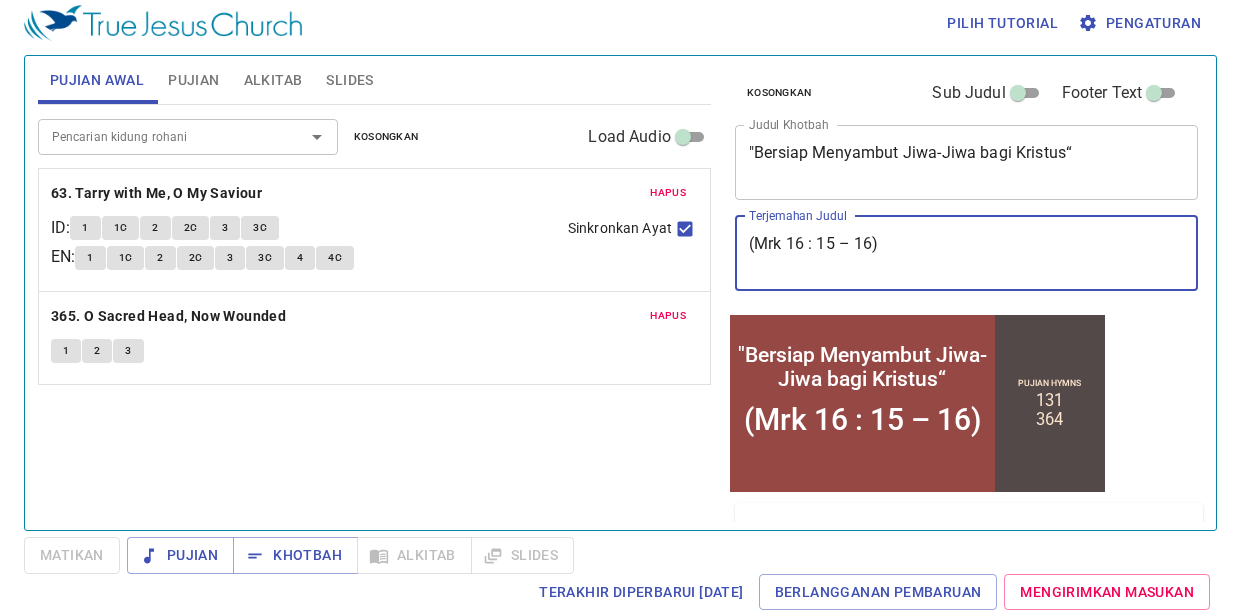 type on "(Mrk 16 : 15 – 16)" 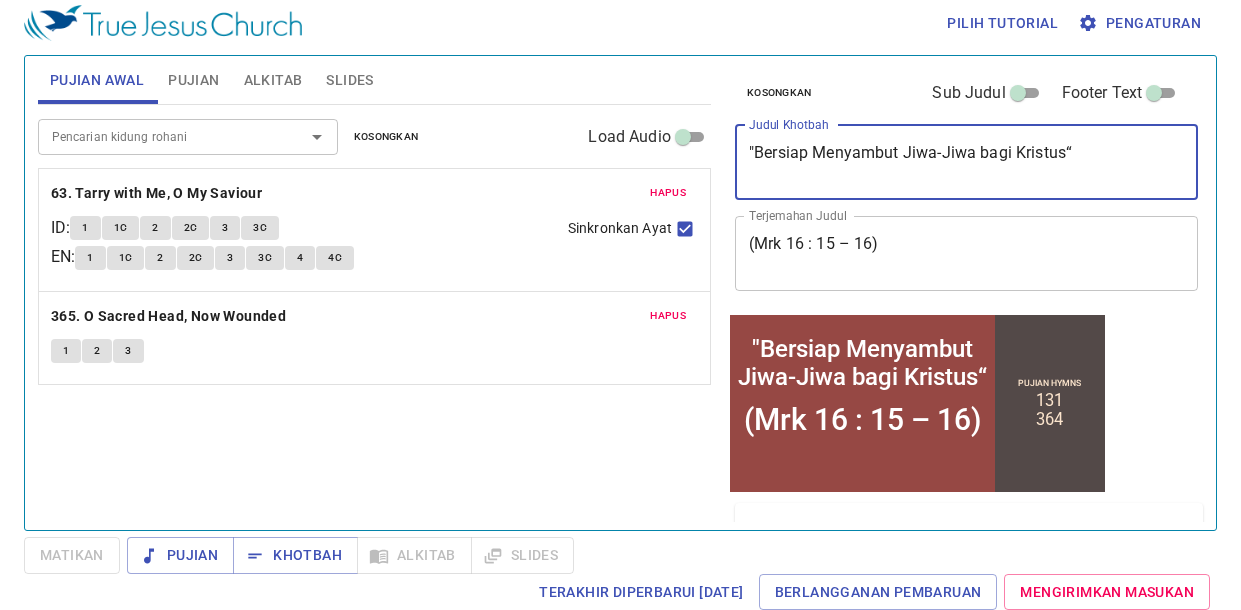type on ""Bersiap Menyambut Jiwa-Jiwa bagi Kristus“" 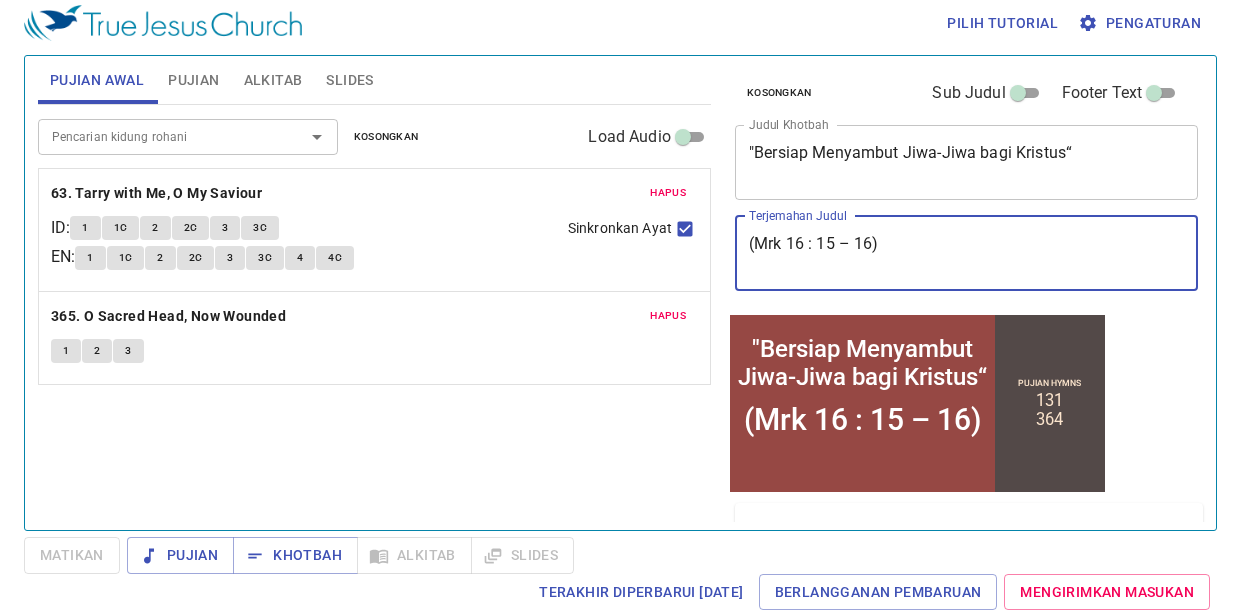 drag, startPoint x: 750, startPoint y: 242, endPoint x: 949, endPoint y: 222, distance: 200.0025 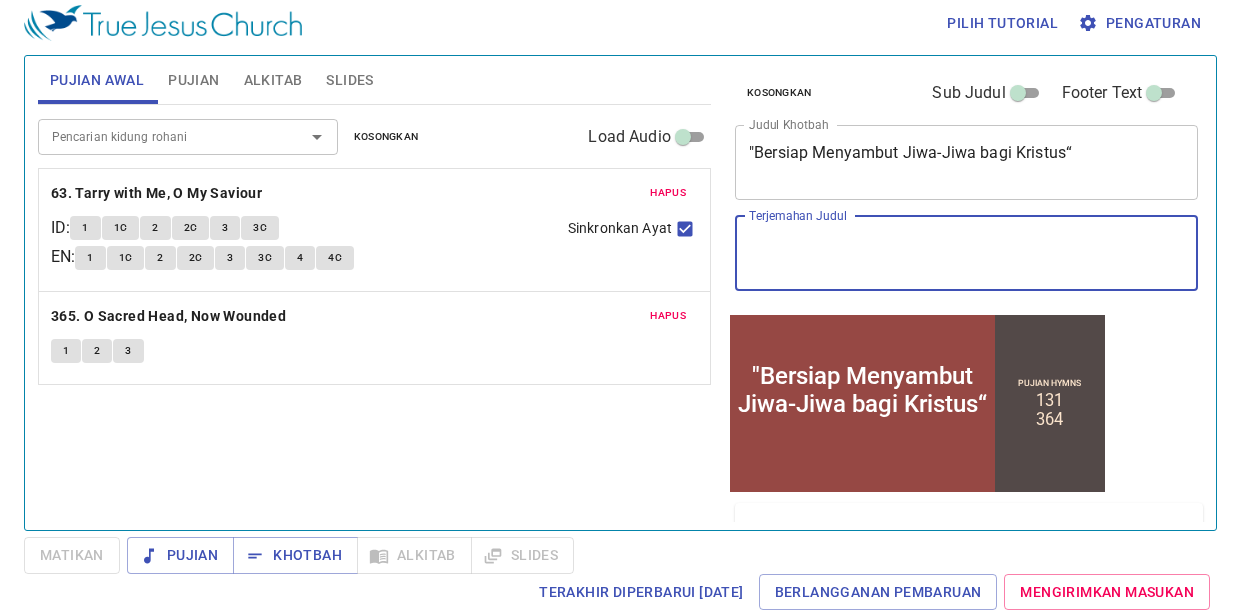 type 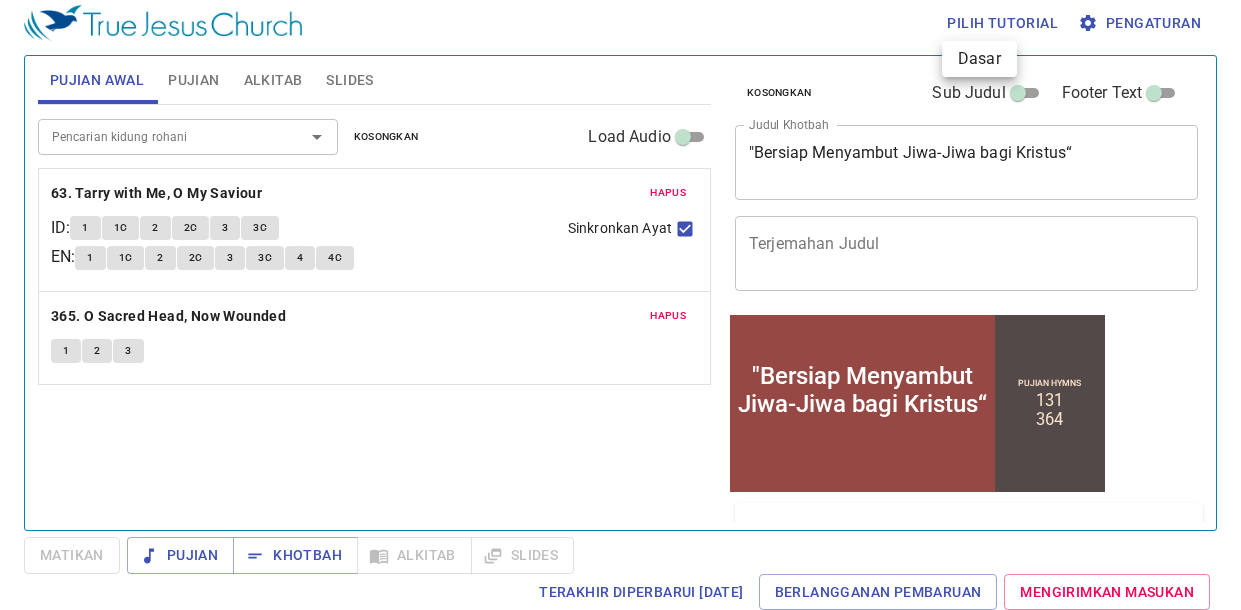 click at bounding box center [620, 305] 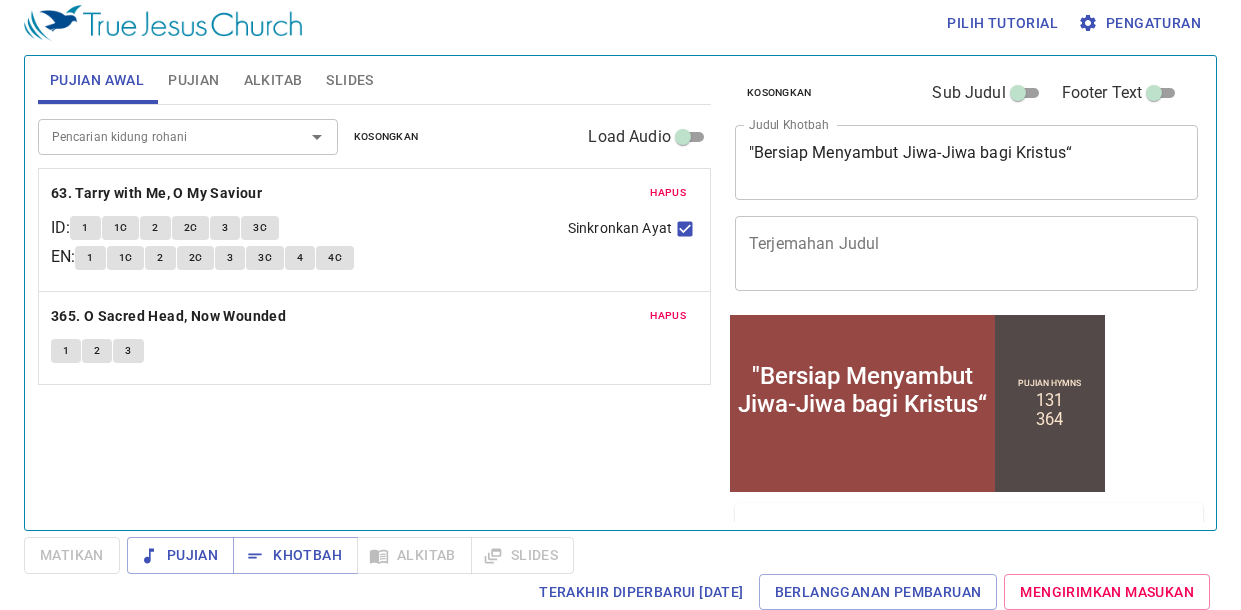 click on "Sub Judul" at bounding box center (968, 93) 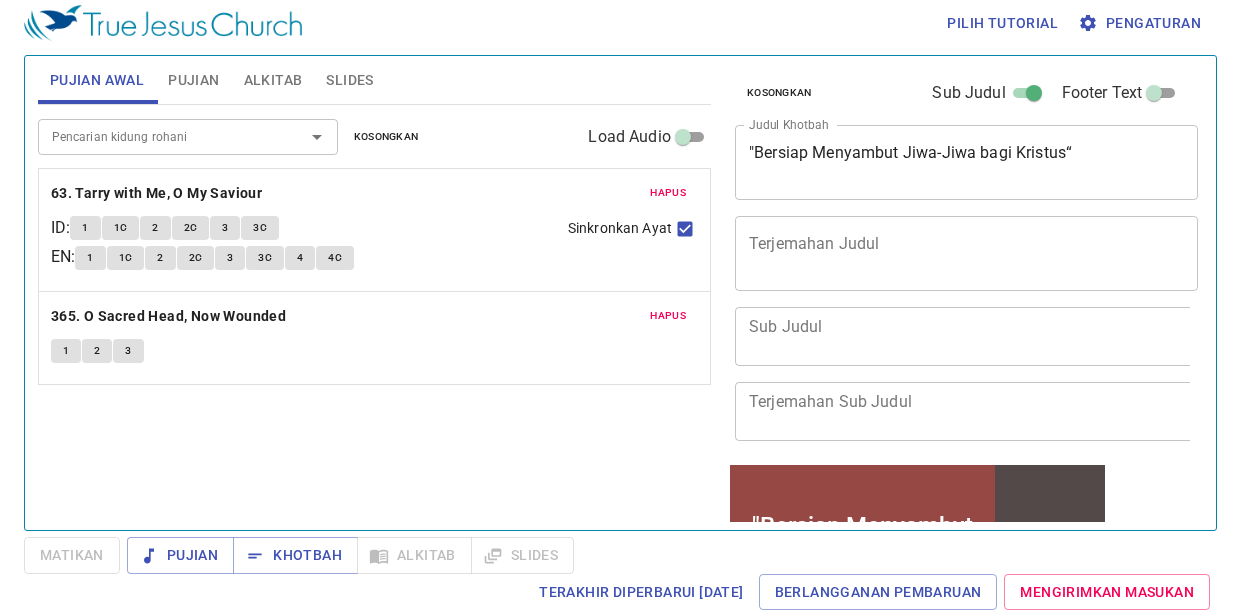 scroll, scrollTop: 3, scrollLeft: 0, axis: vertical 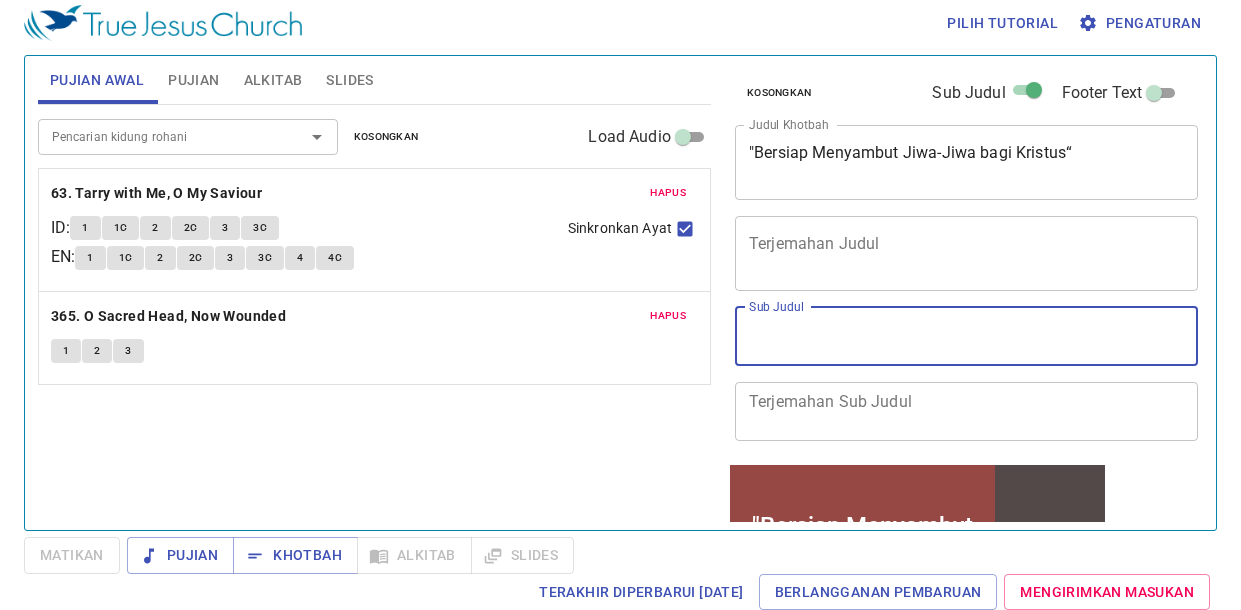 click on "Sub Judul" at bounding box center [966, 336] 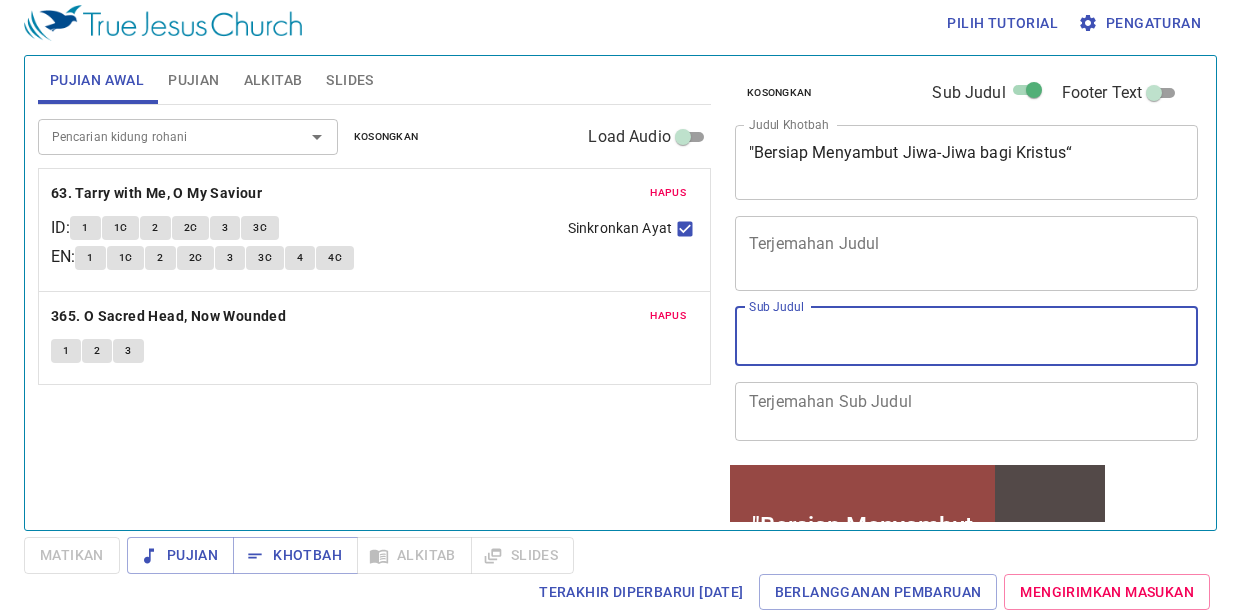 paste on "(Mrk 16 : 15 – 16)" 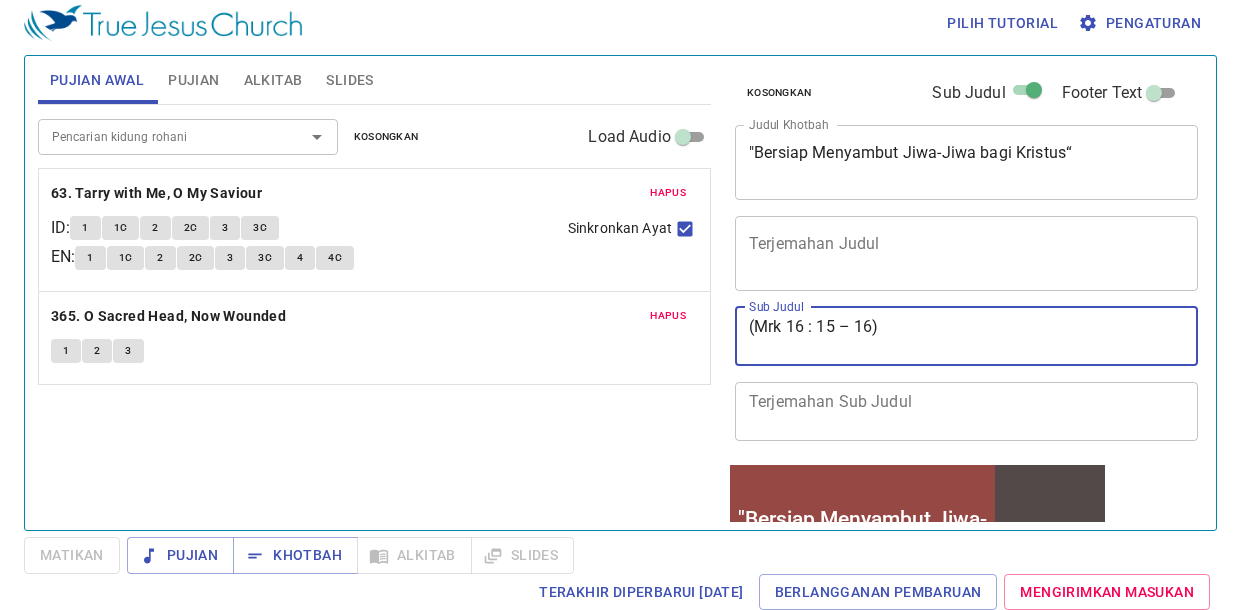 scroll, scrollTop: 0, scrollLeft: 0, axis: both 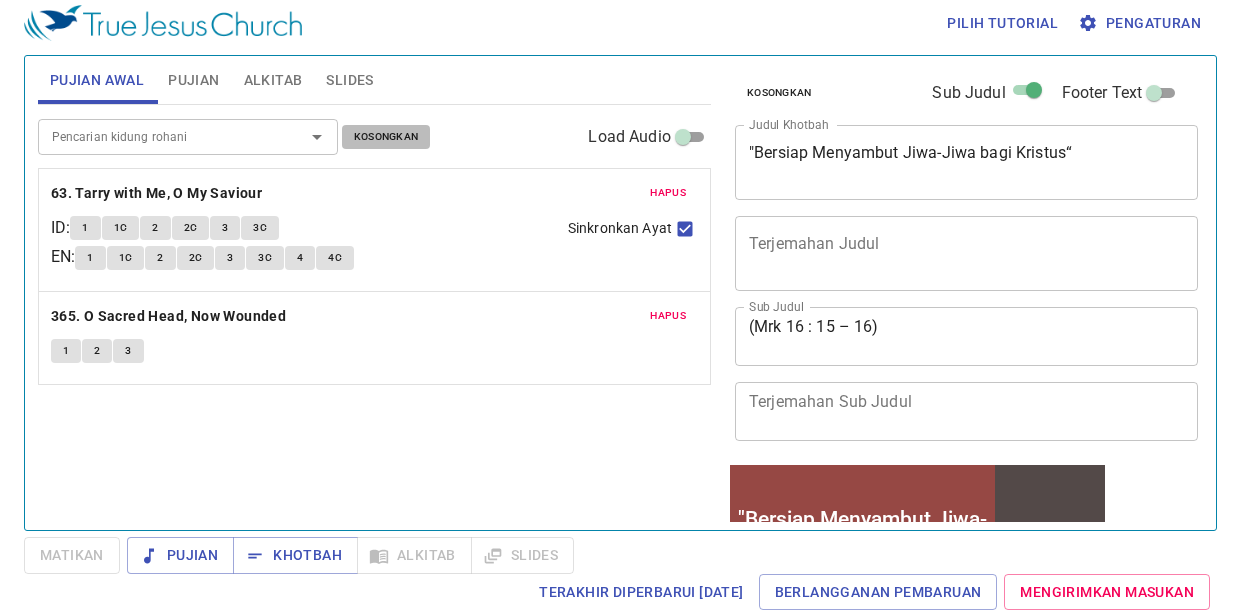 click on "Kosongkan" at bounding box center [386, 137] 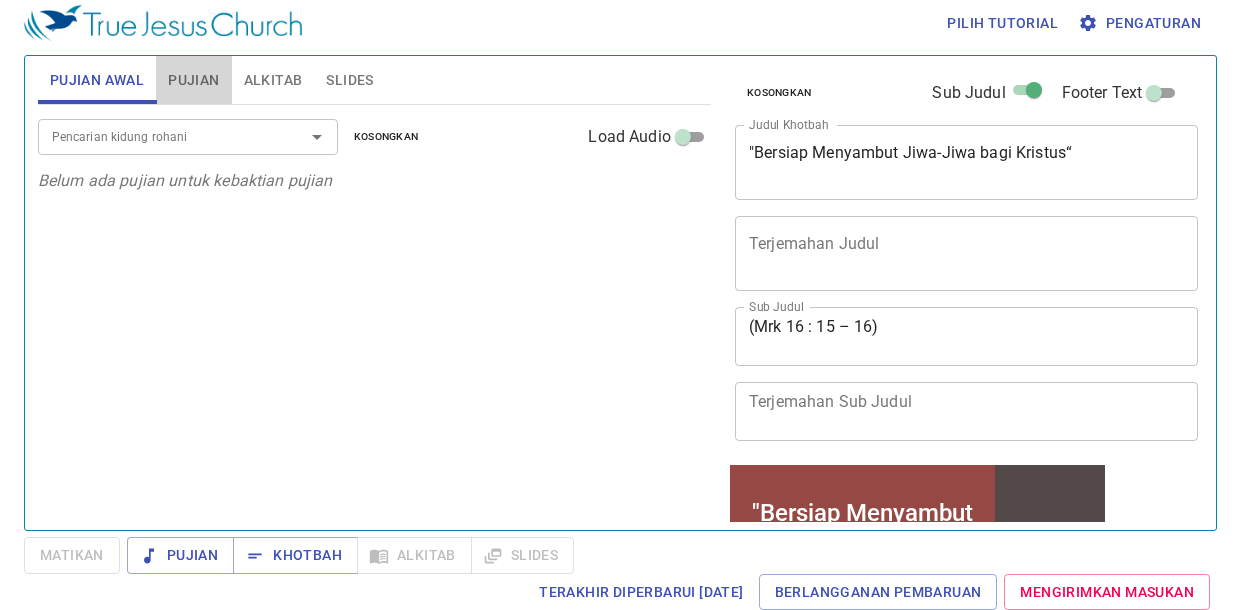 click on "Pujian" at bounding box center (193, 80) 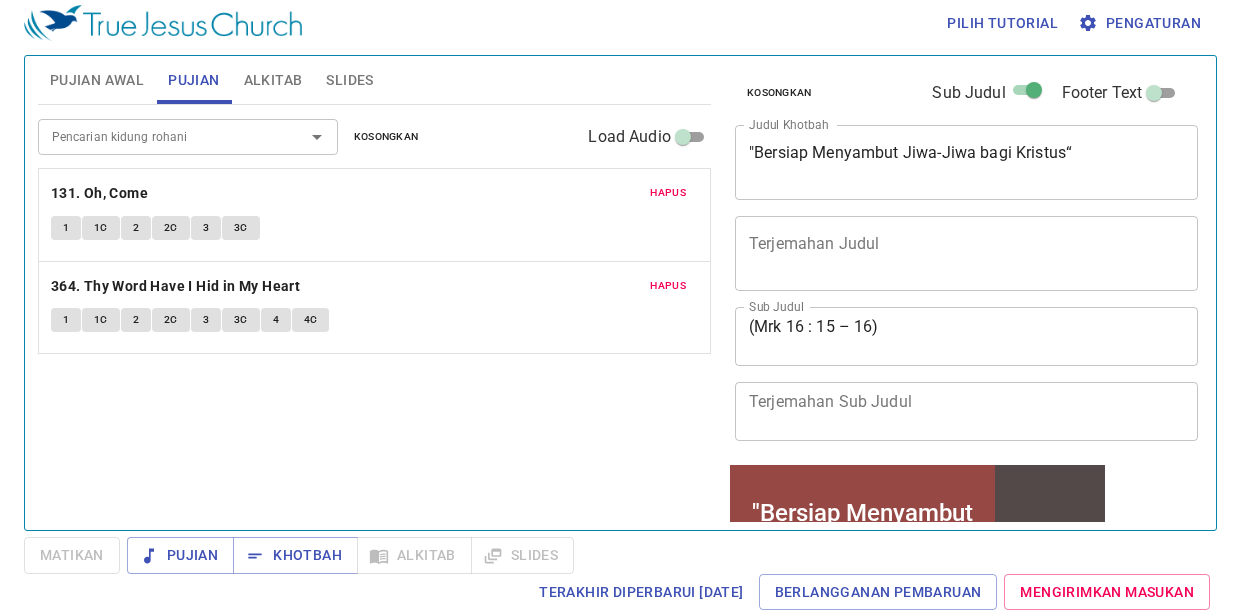 click on "Pencarian kidung rohani" at bounding box center [188, 136] 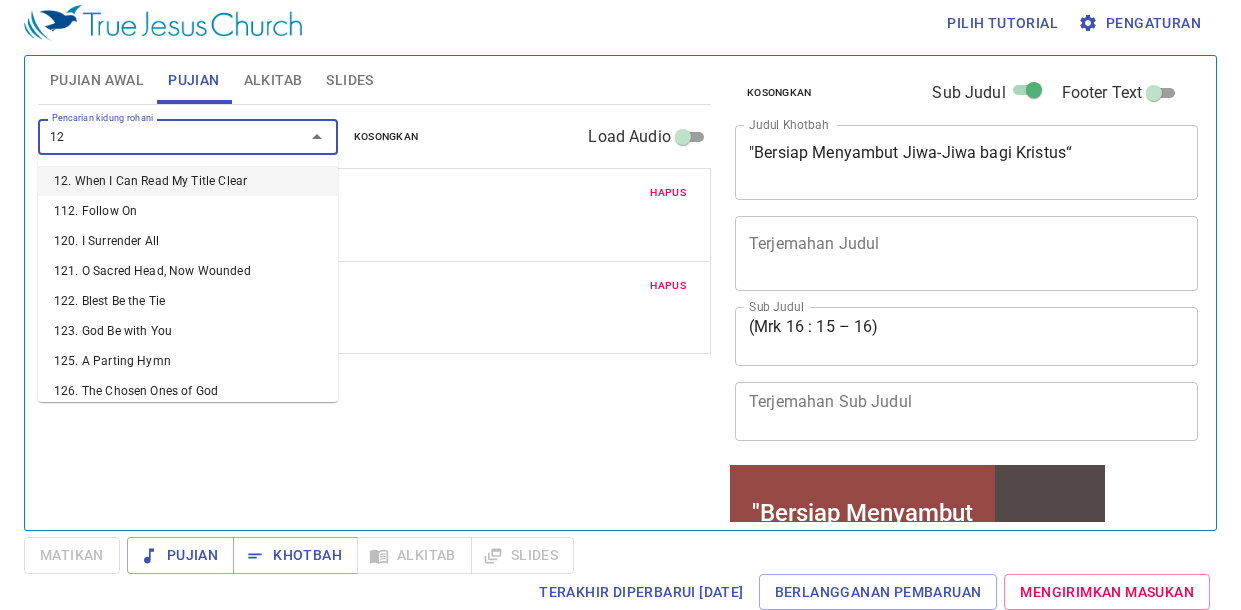 type on "129" 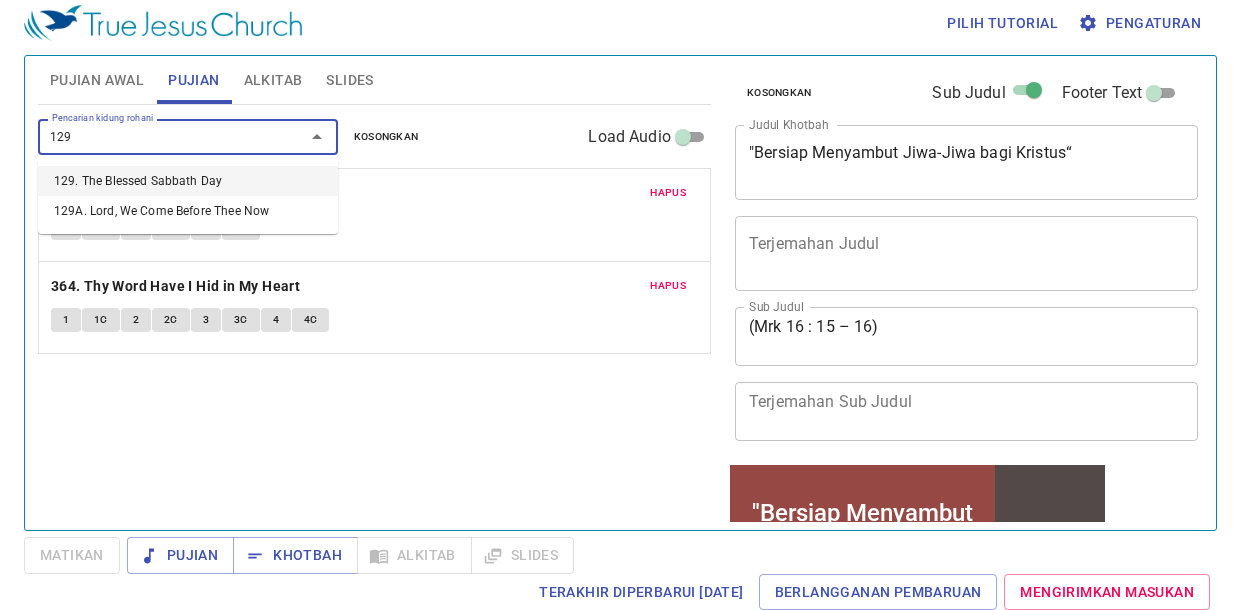 click on "129. The Blessed Sabbath Day" at bounding box center (188, 181) 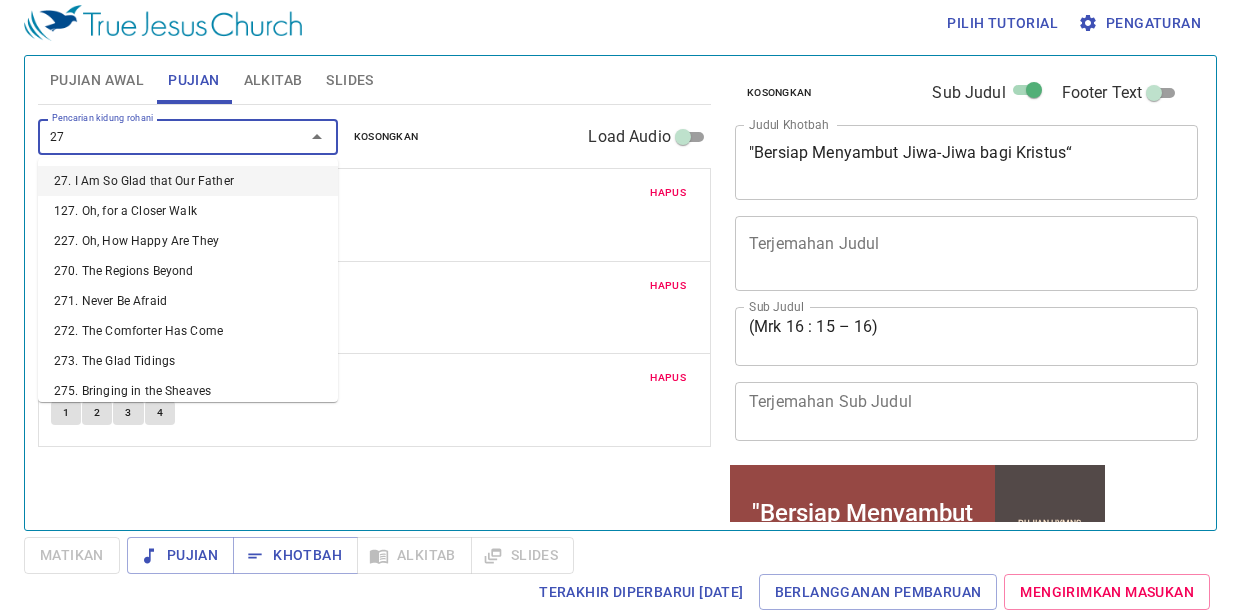 type on "270" 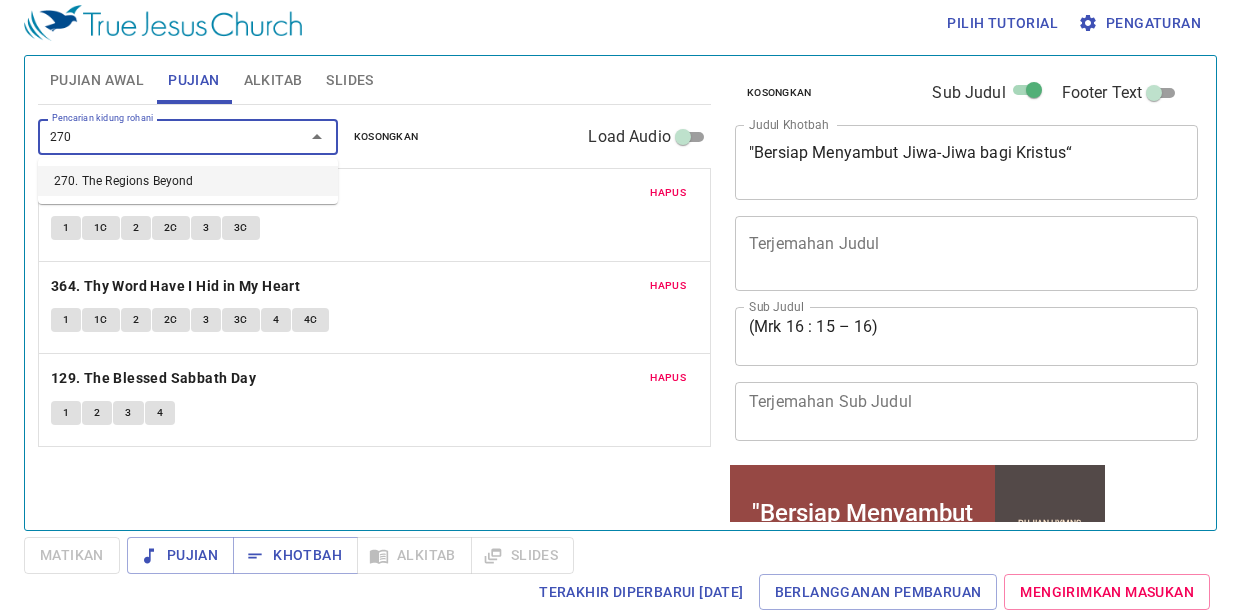 click on "270. The Regions Beyond" at bounding box center (188, 181) 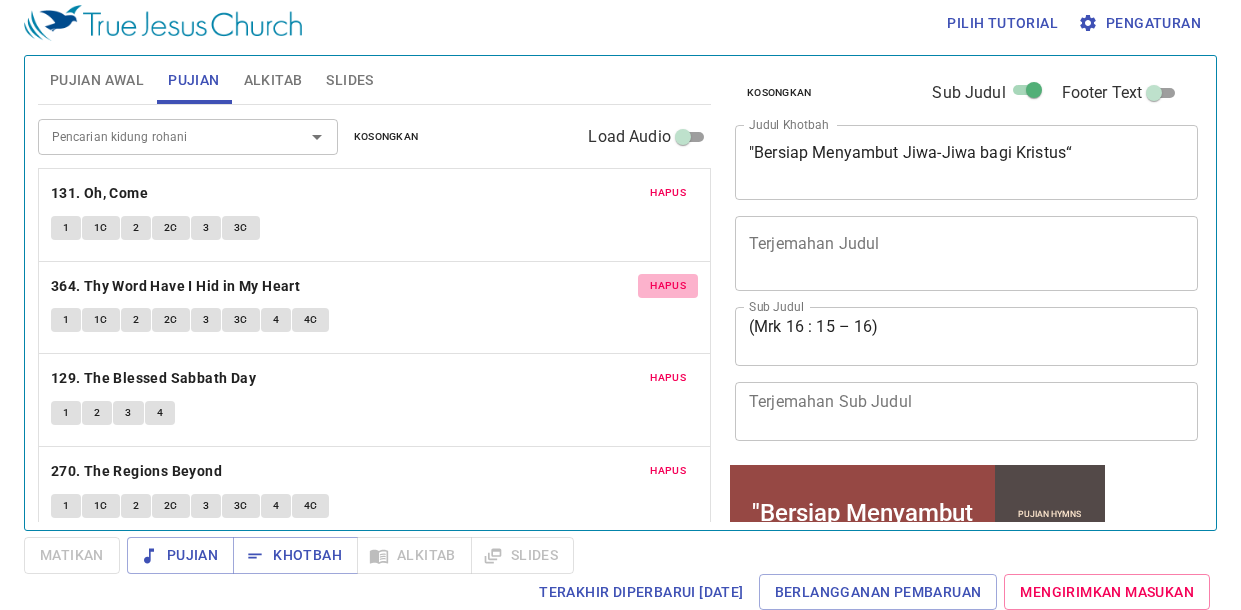 click on "Hapus" at bounding box center [668, 286] 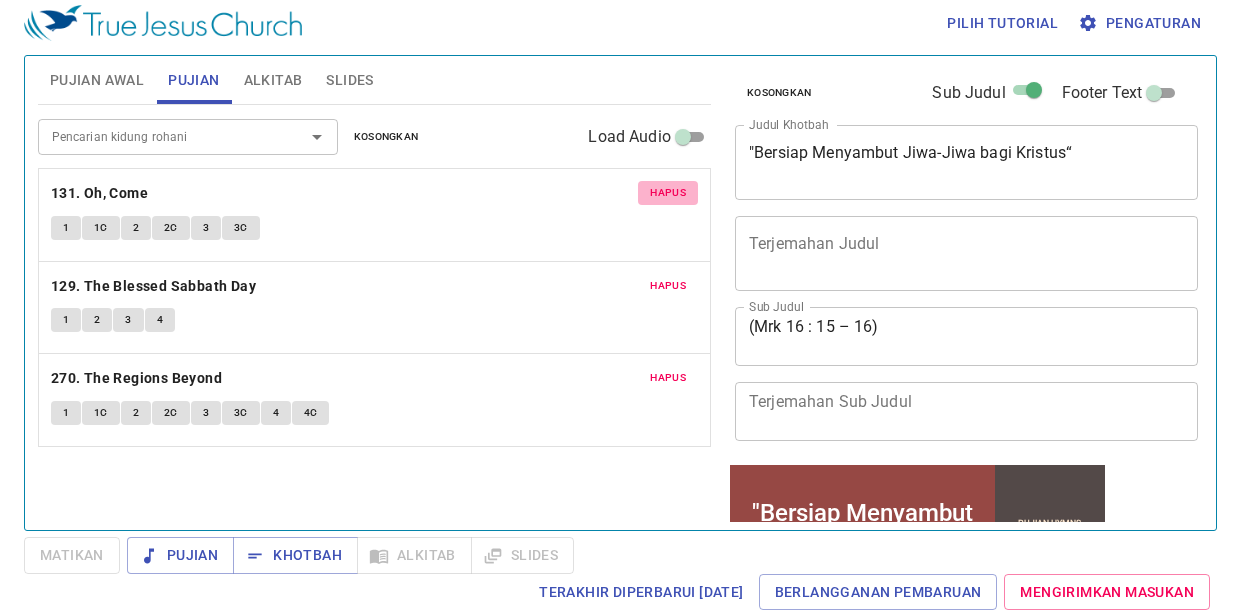 click on "Hapus" at bounding box center (668, 193) 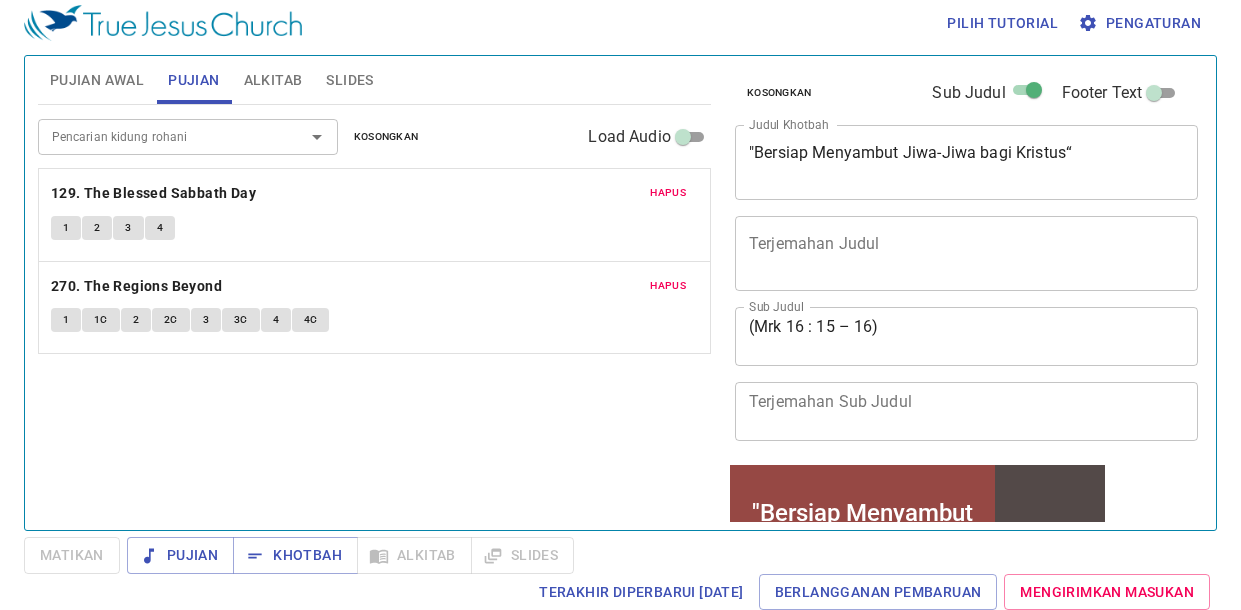 drag, startPoint x: 99, startPoint y: 82, endPoint x: 118, endPoint y: 62, distance: 27.58623 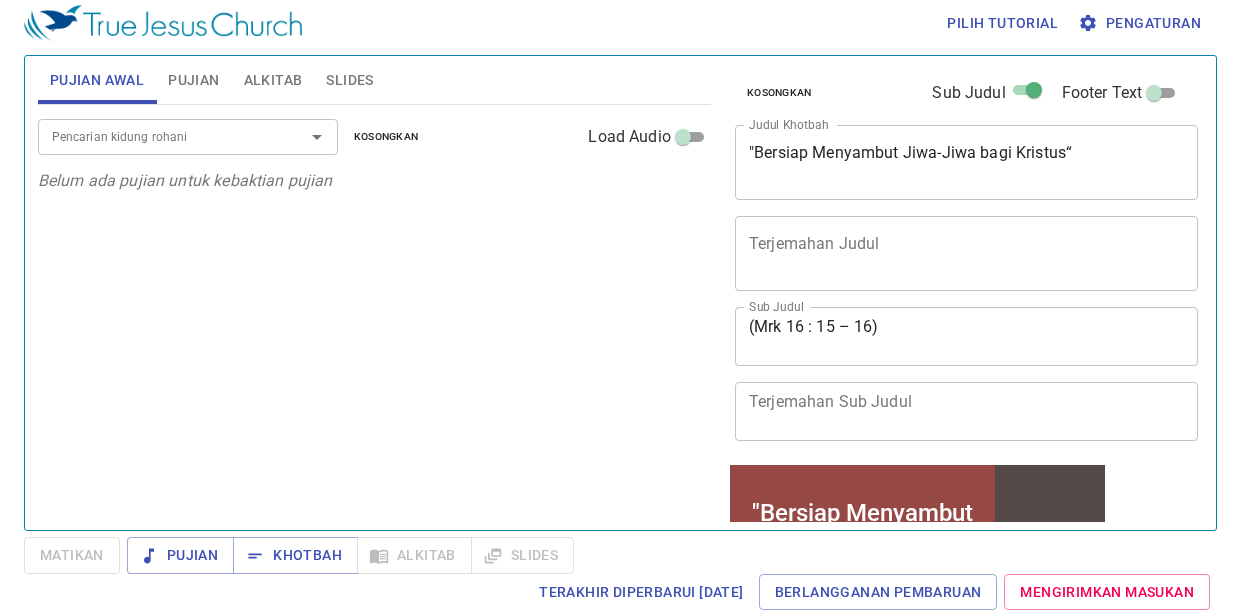 click on "Slides" at bounding box center [349, 80] 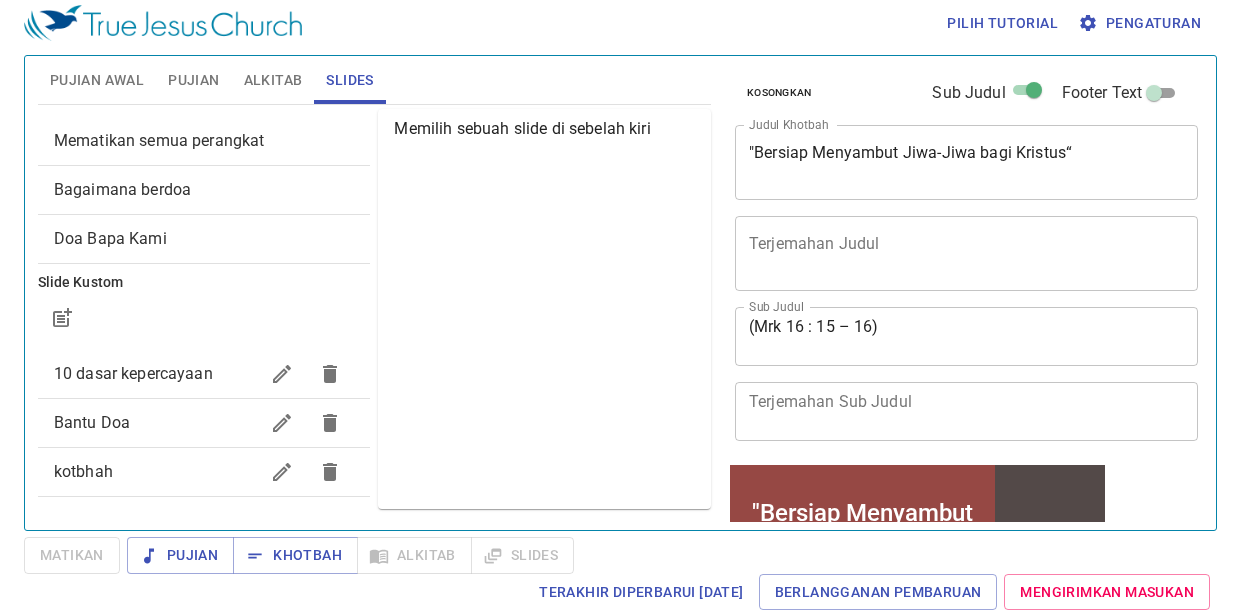scroll, scrollTop: 32, scrollLeft: 0, axis: vertical 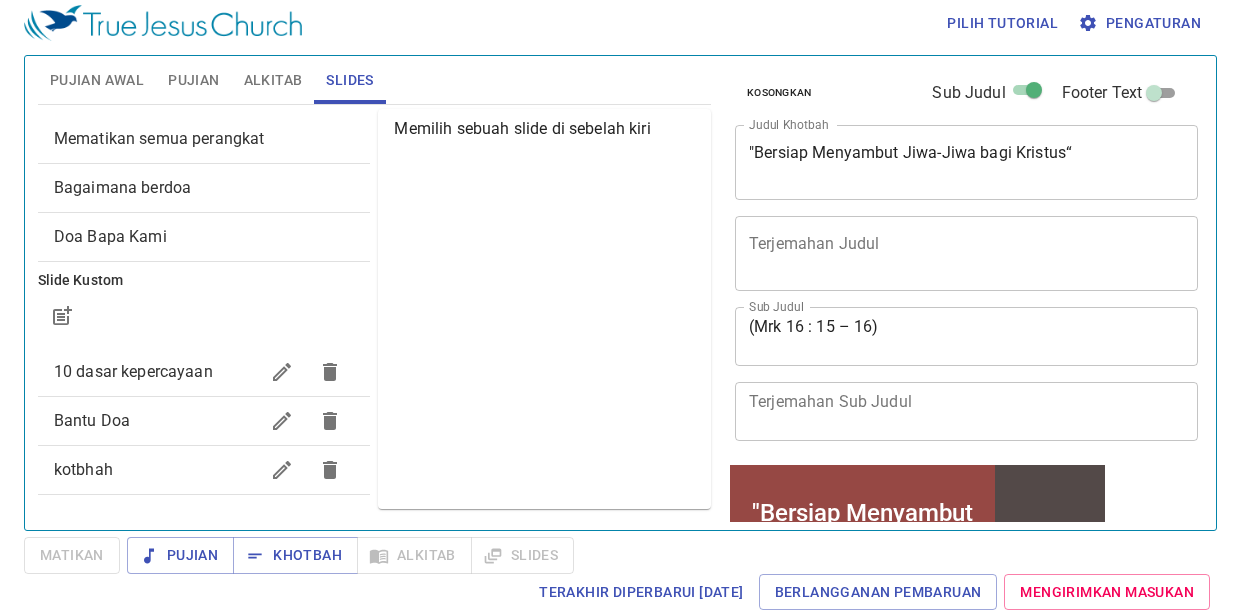 click 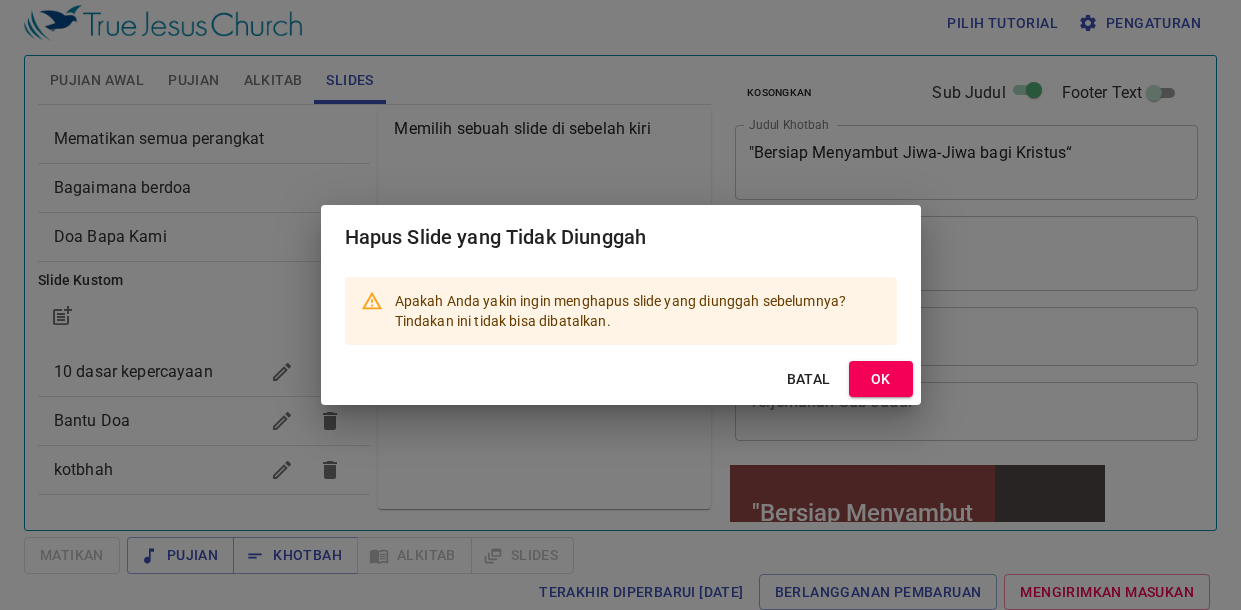 click on "OK" at bounding box center (881, 379) 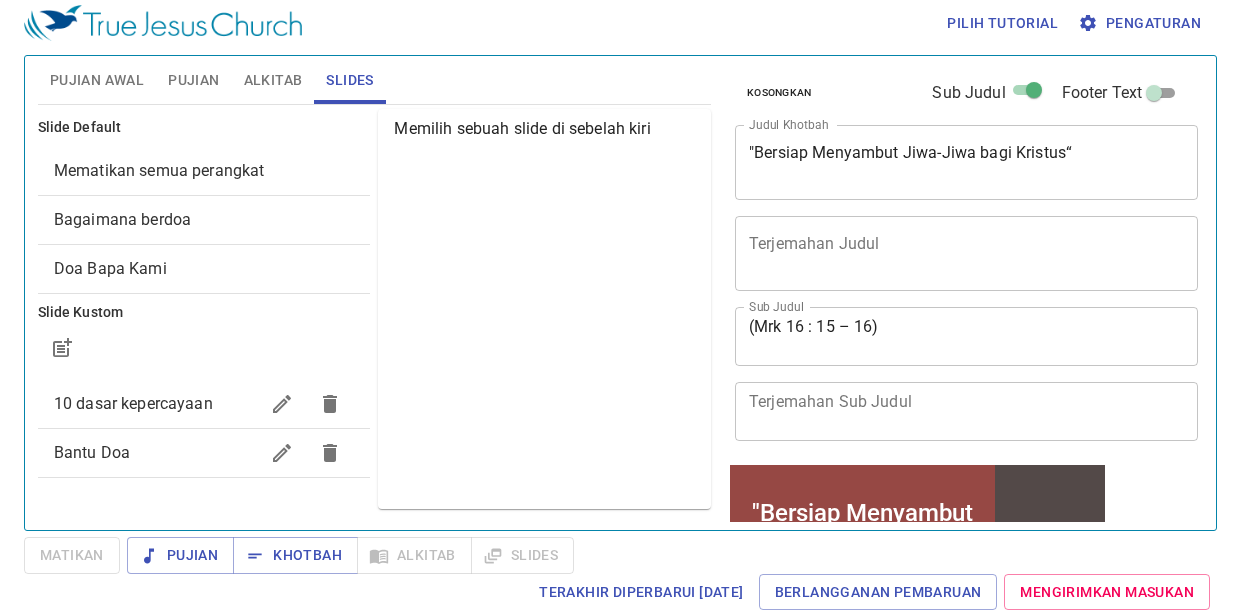 scroll, scrollTop: 0, scrollLeft: 0, axis: both 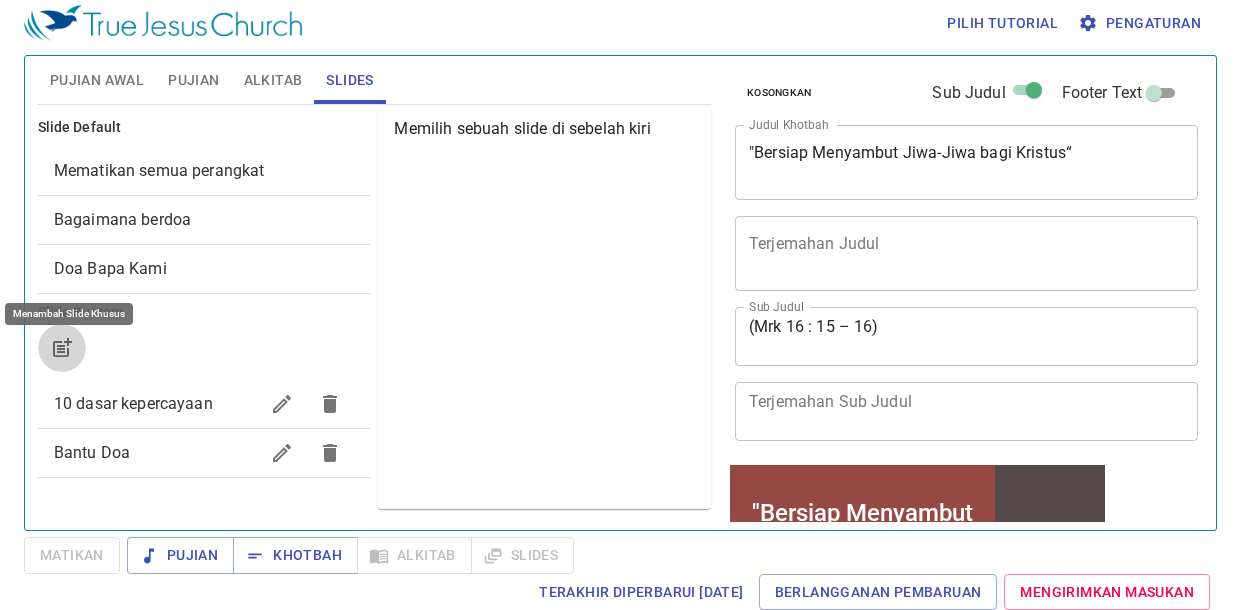click at bounding box center [62, 348] 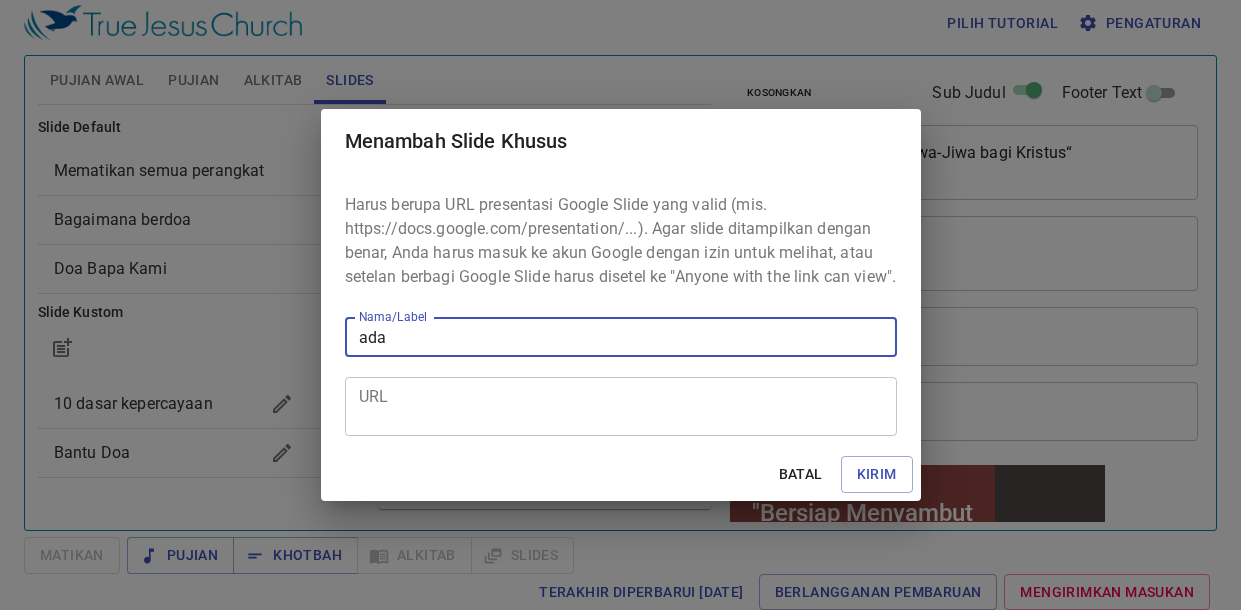 type on "ada" 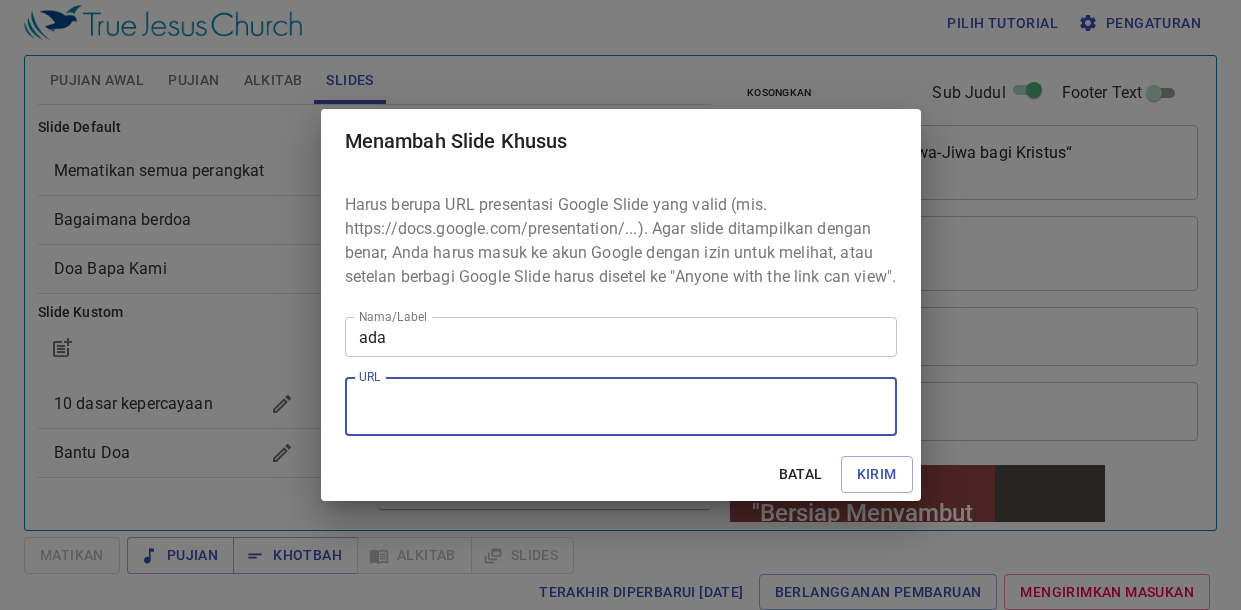 paste on "https://docs.google.com/presentation/d/1UzDZ1UtaJTmGvT1qVoIhrSSDjnGtv4y4/edit?usp=sharing&ouid=112003301038338611721&rtpof=true&sd=true" 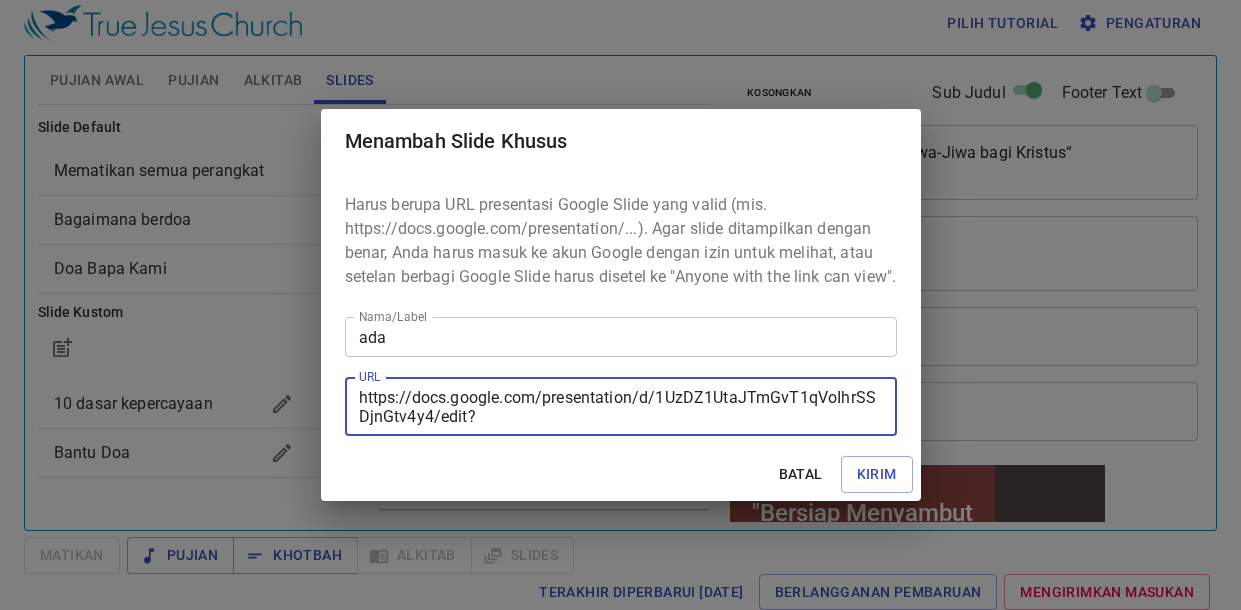 scroll, scrollTop: 19, scrollLeft: 0, axis: vertical 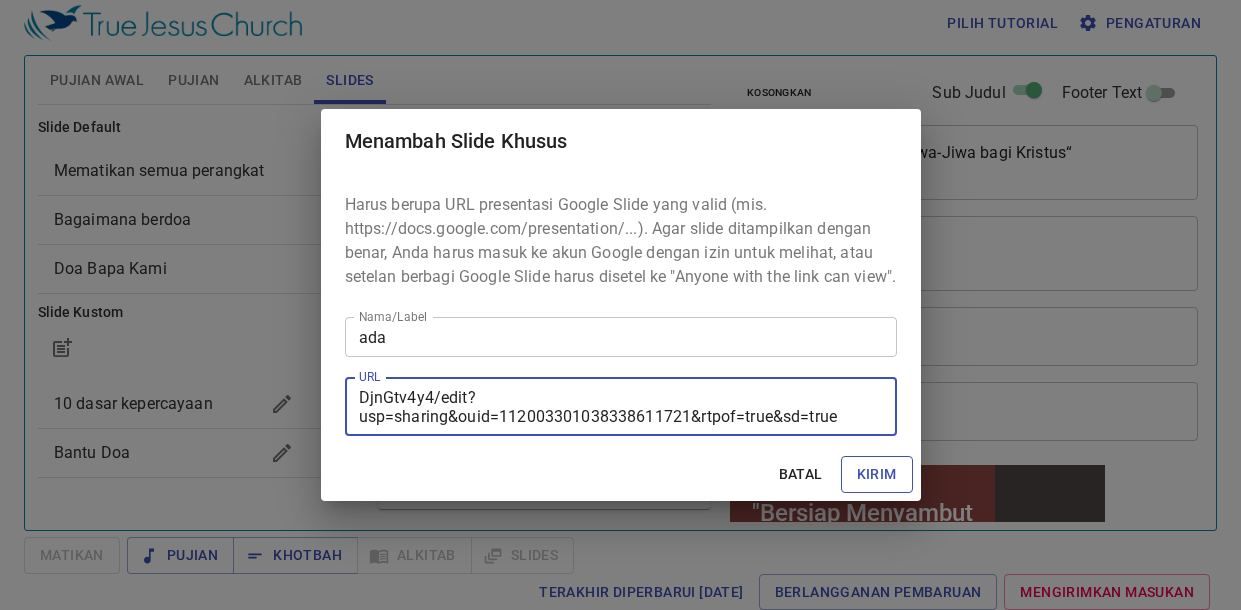 type on "https://docs.google.com/presentation/d/1UzDZ1UtaJTmGvT1qVoIhrSSDjnGtv4y4/edit?usp=sharing&ouid=112003301038338611721&rtpof=true&sd=true" 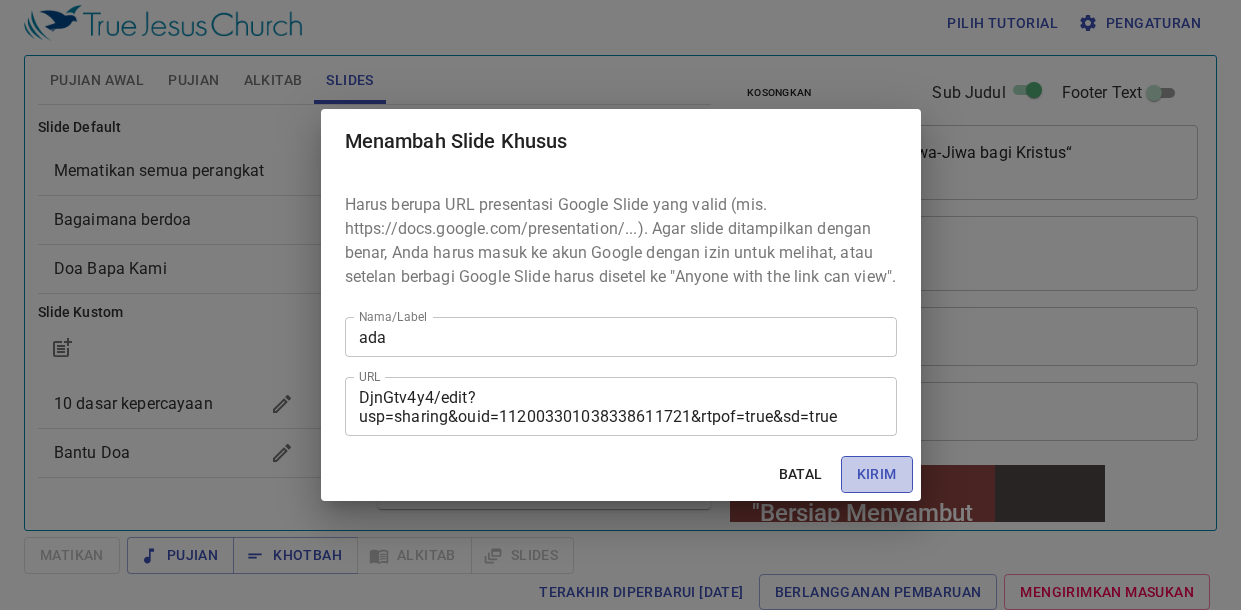 click on "Kirim" at bounding box center [877, 474] 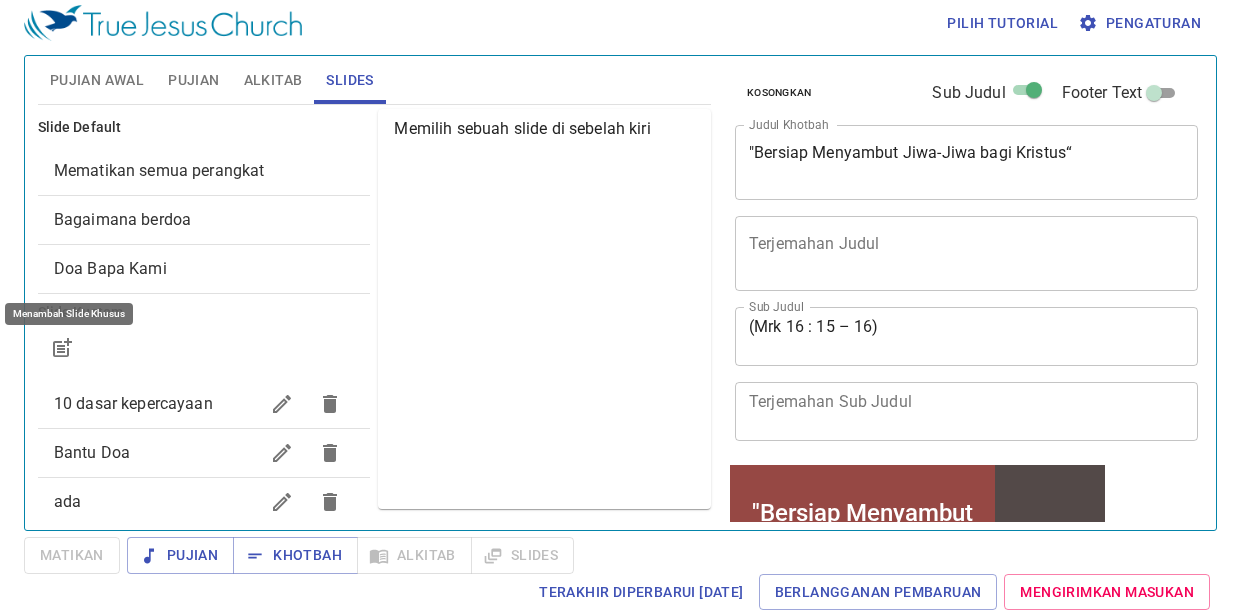 scroll, scrollTop: 0, scrollLeft: 0, axis: both 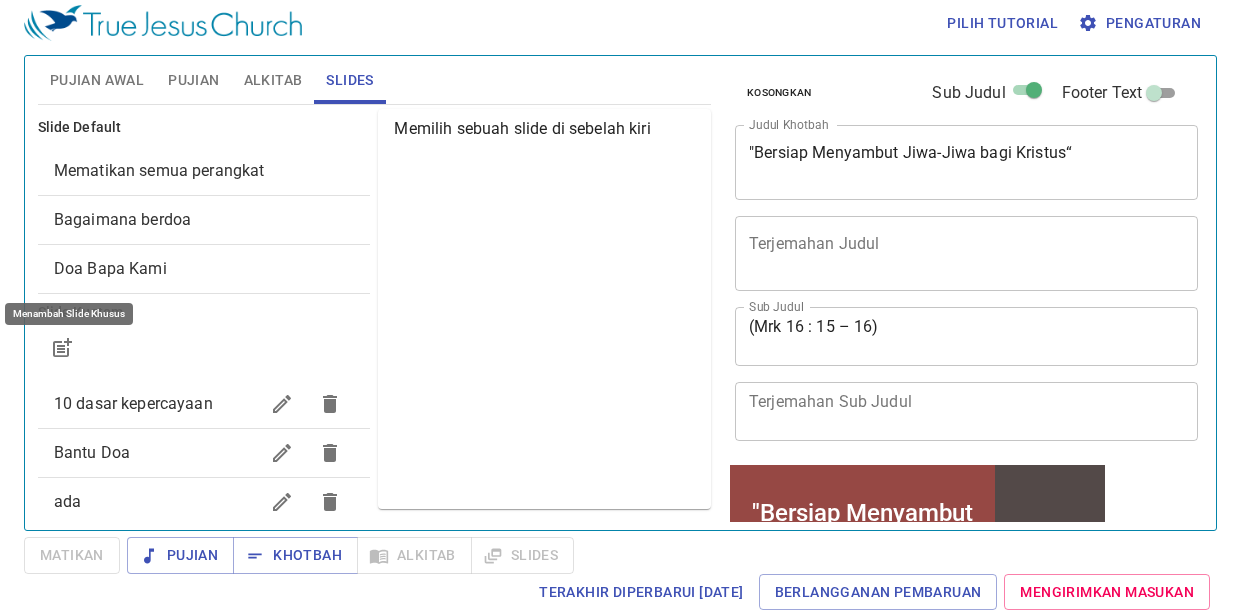 click on "Pujian Awal" at bounding box center (97, 80) 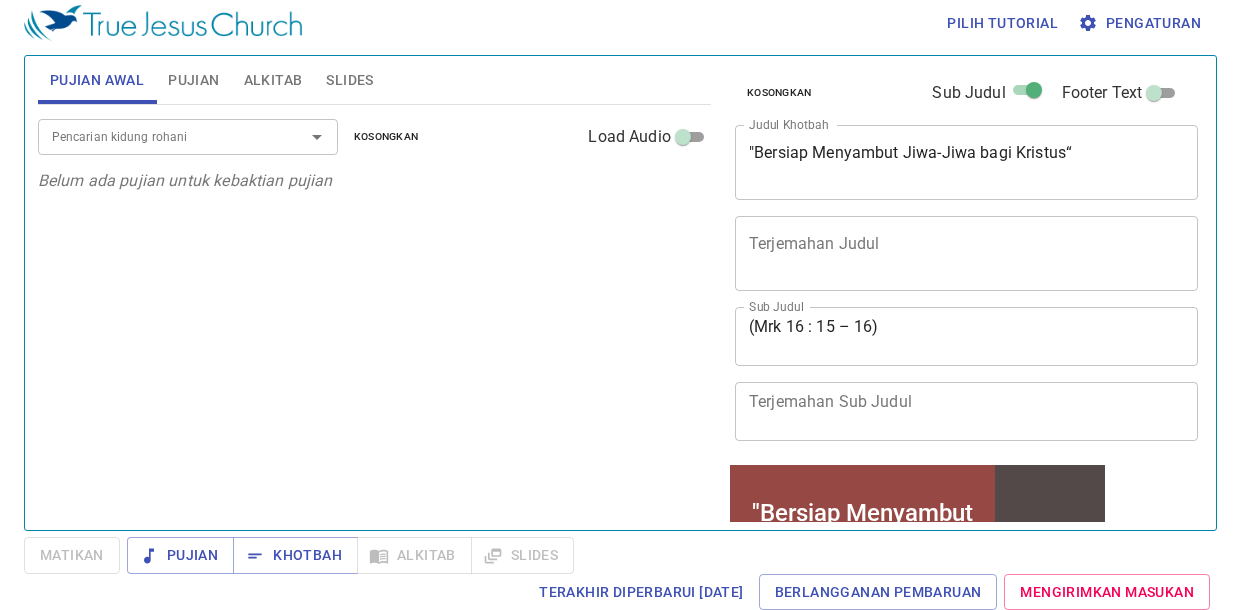click on "Pencarian kidung rohani" at bounding box center (158, 136) 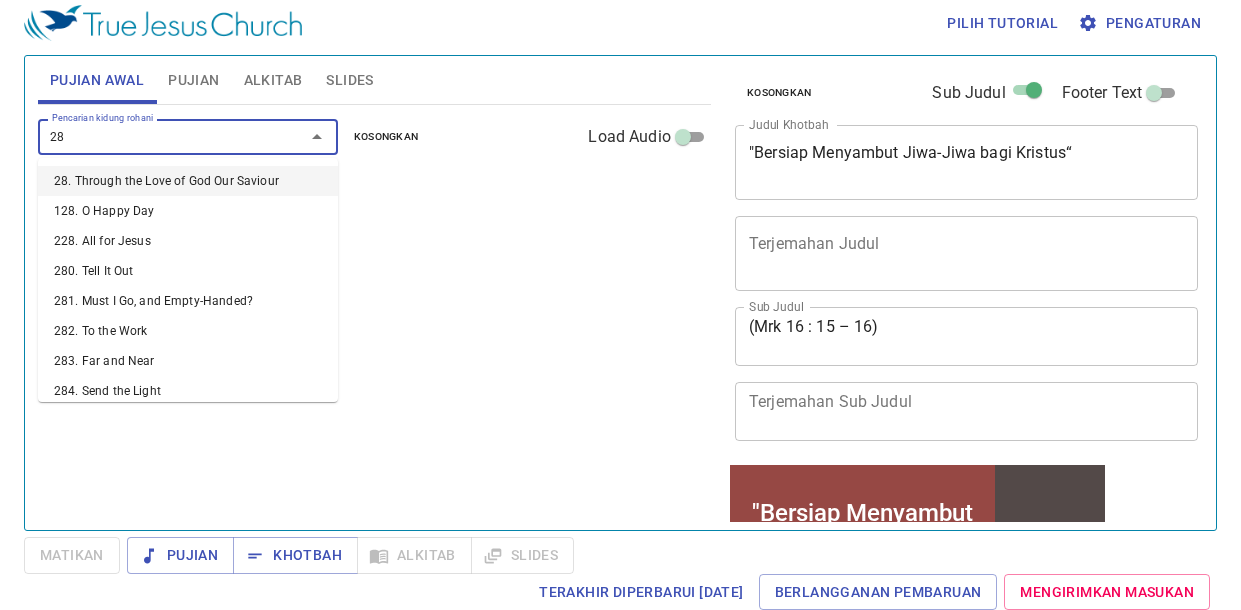 type on "283" 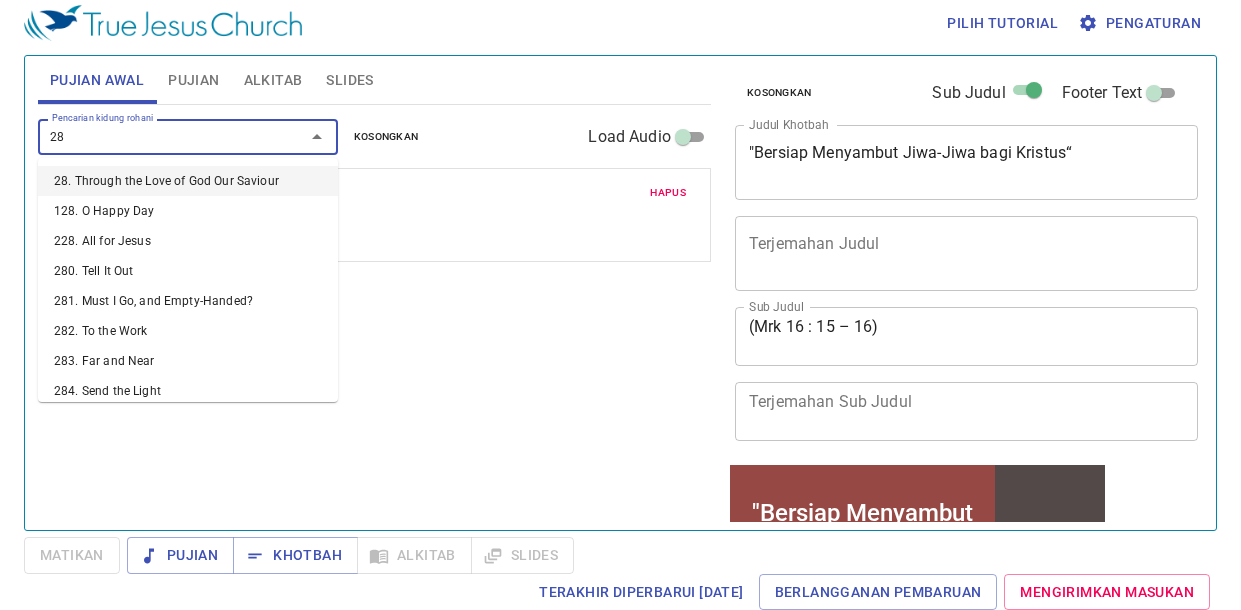 type on "287" 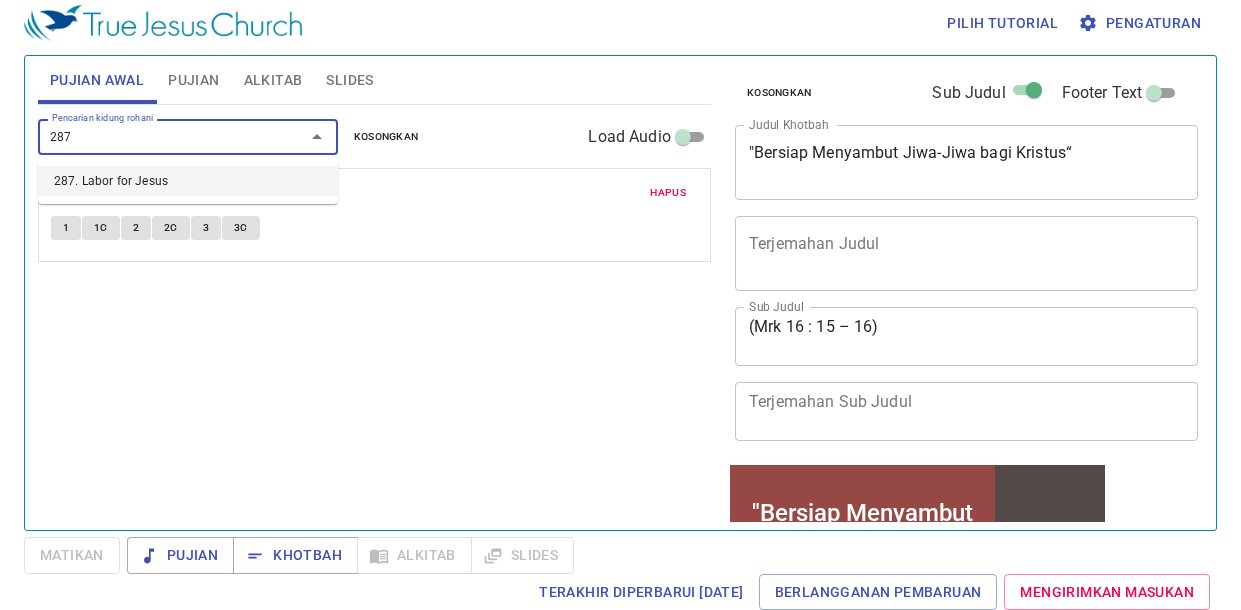 type 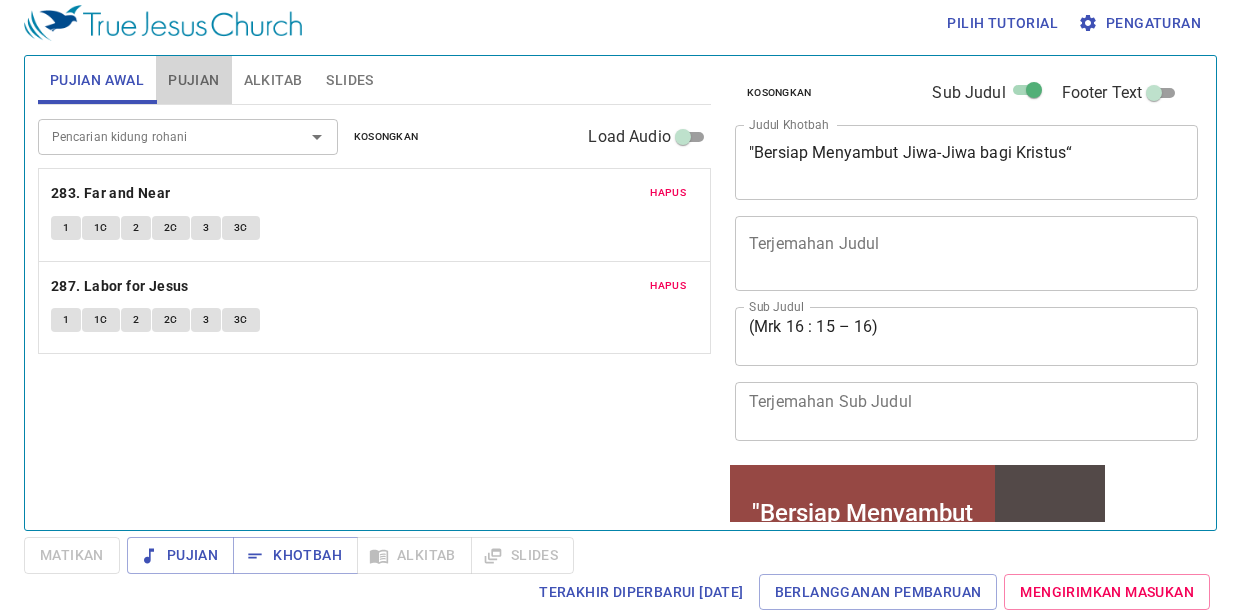 click on "Pujian" at bounding box center [193, 80] 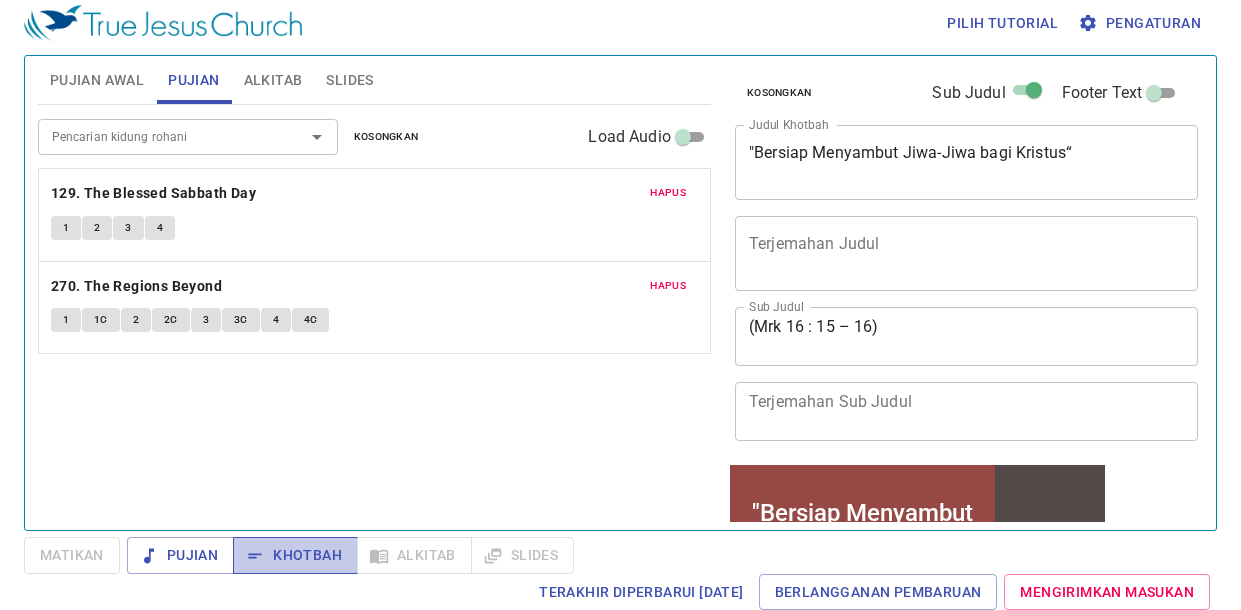 click on "Khotbah" at bounding box center (295, 555) 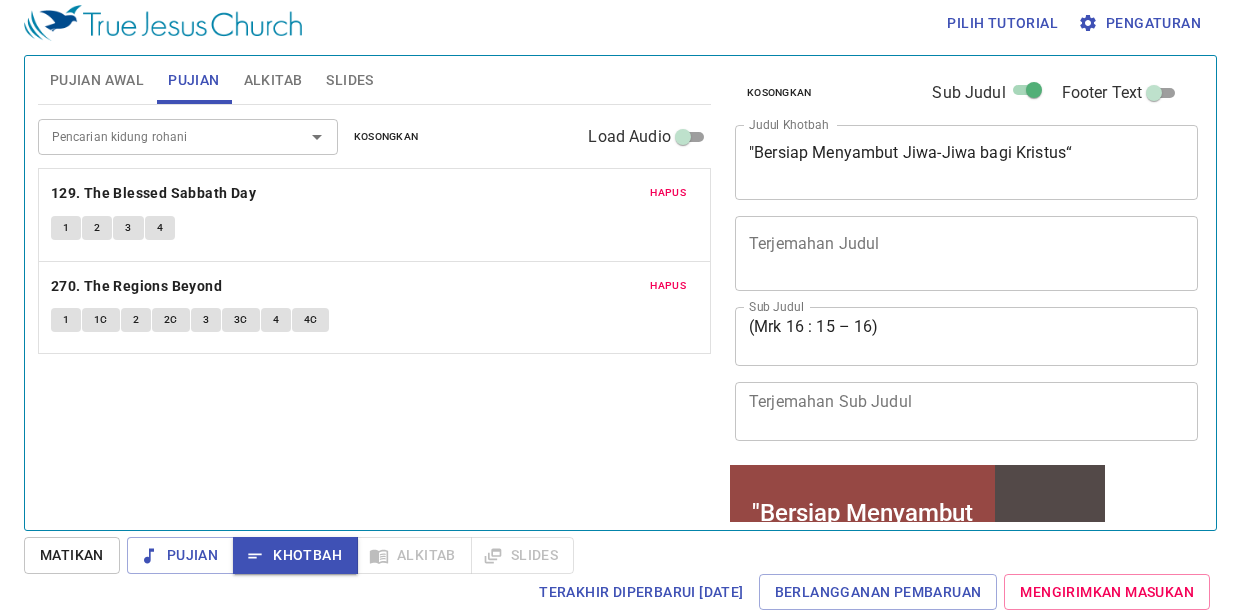 click on "Pencarian kidung rohani Pencarian kidung rohani   Kosongkan Load Audio Hapus 129. The Blessed Sabbath Day   1 2 3 4 Hapus 270. The Regions Beyond   1 1C 2 2C 3 3C 4 4C" at bounding box center [374, 309] 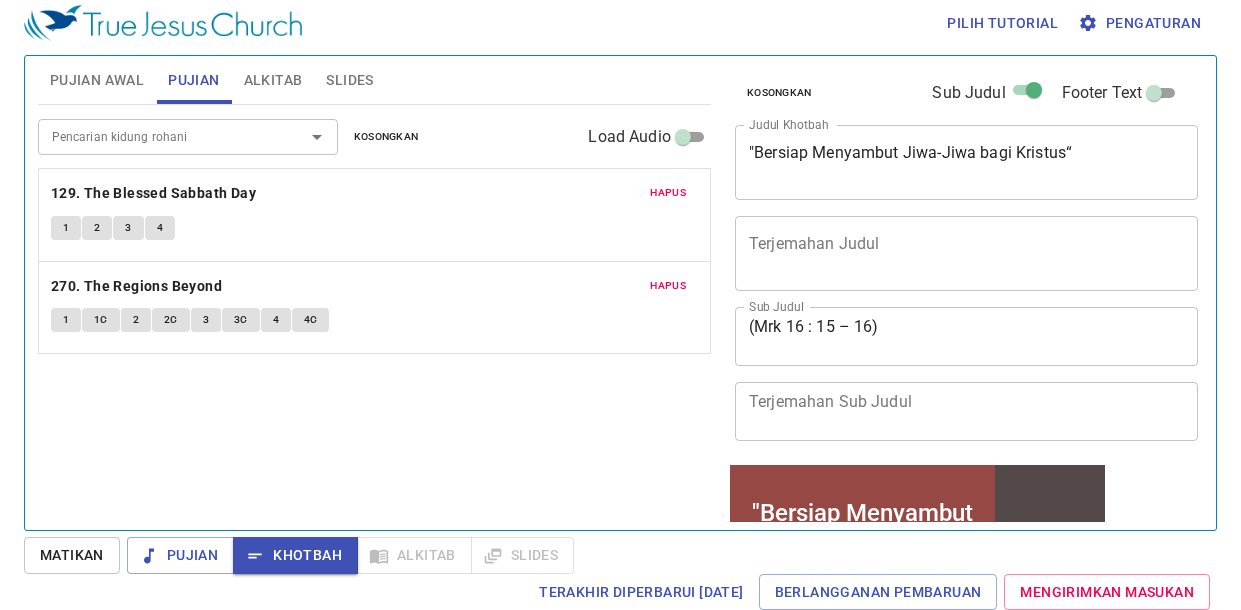 click on "Slides" at bounding box center [349, 80] 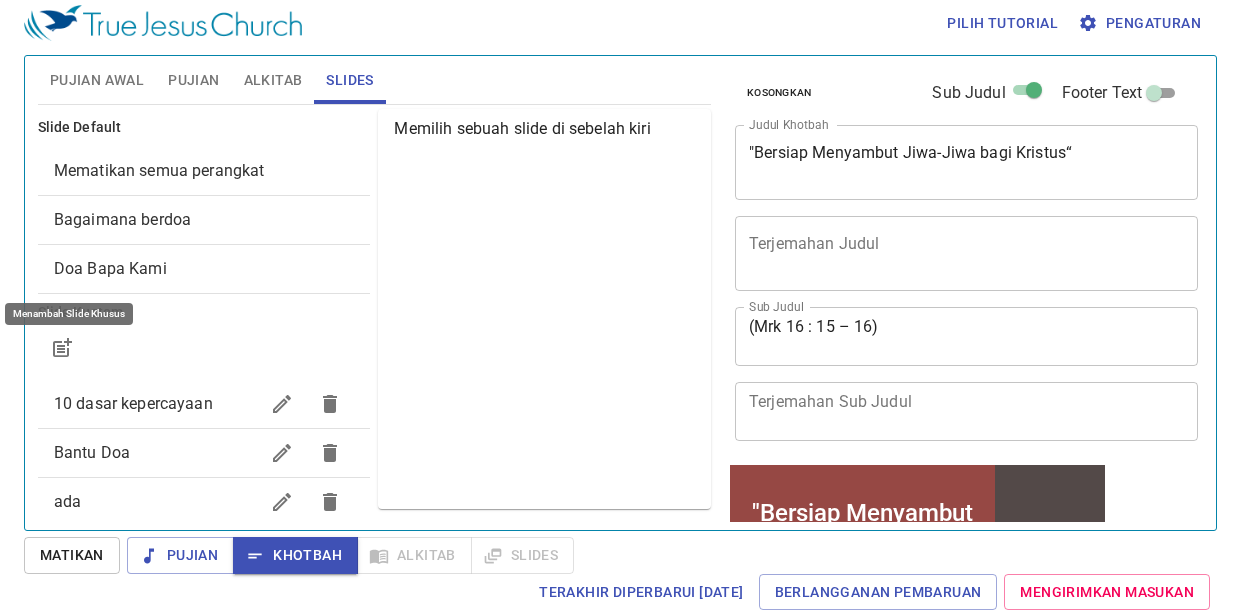click 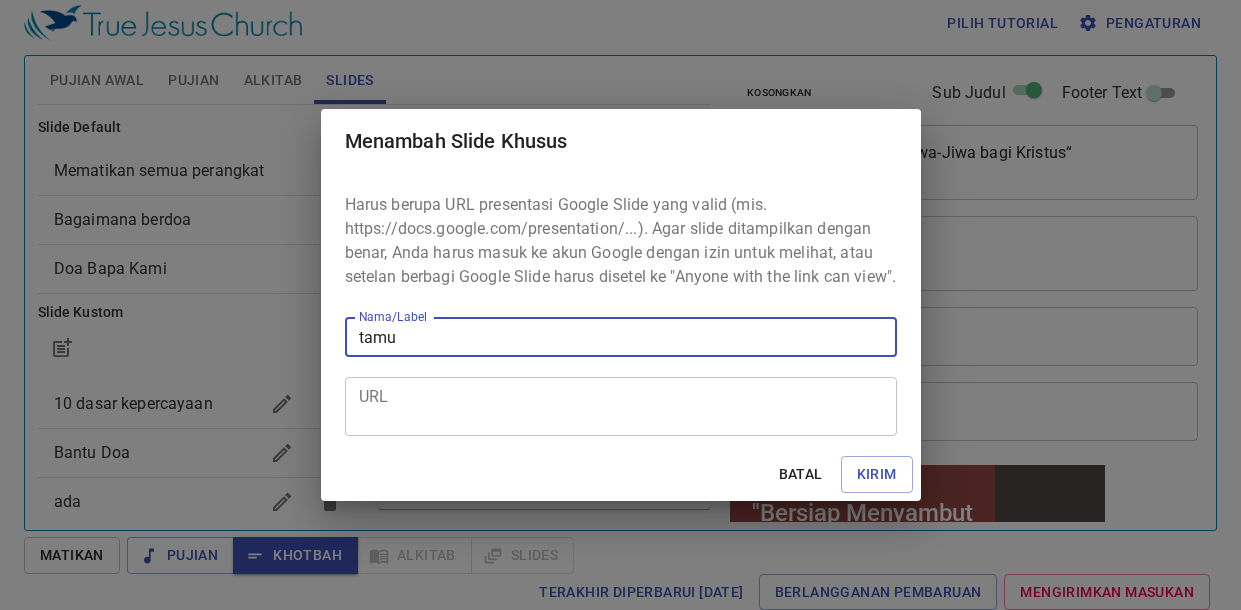 type on "tamu" 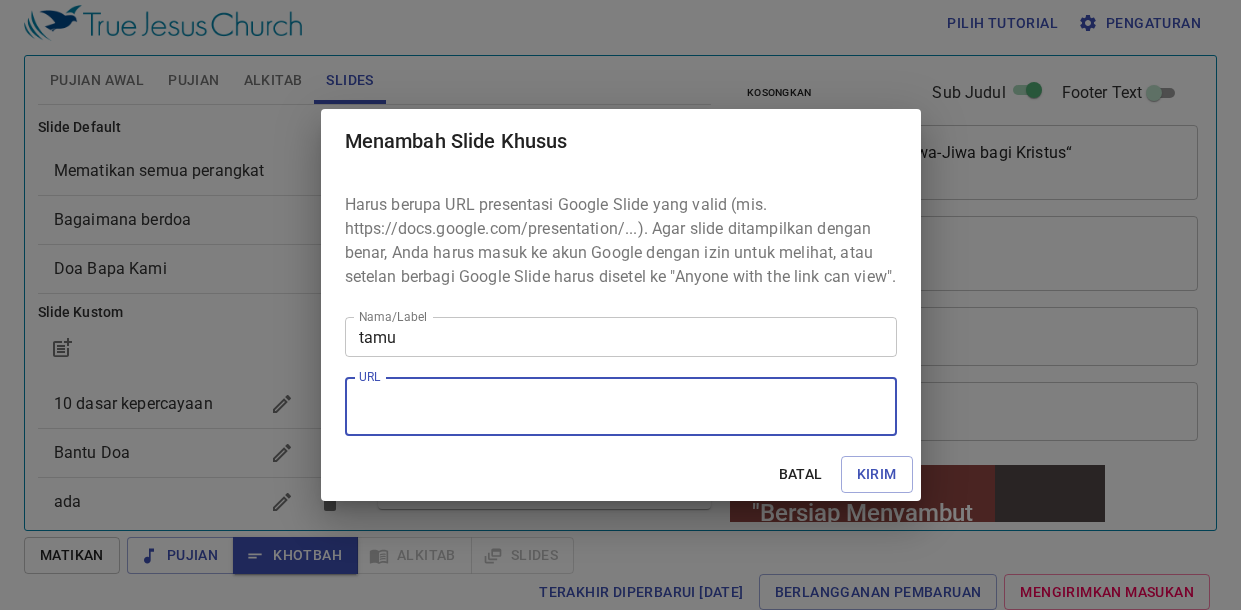 drag, startPoint x: 520, startPoint y: 405, endPoint x: 528, endPoint y: 398, distance: 10.630146 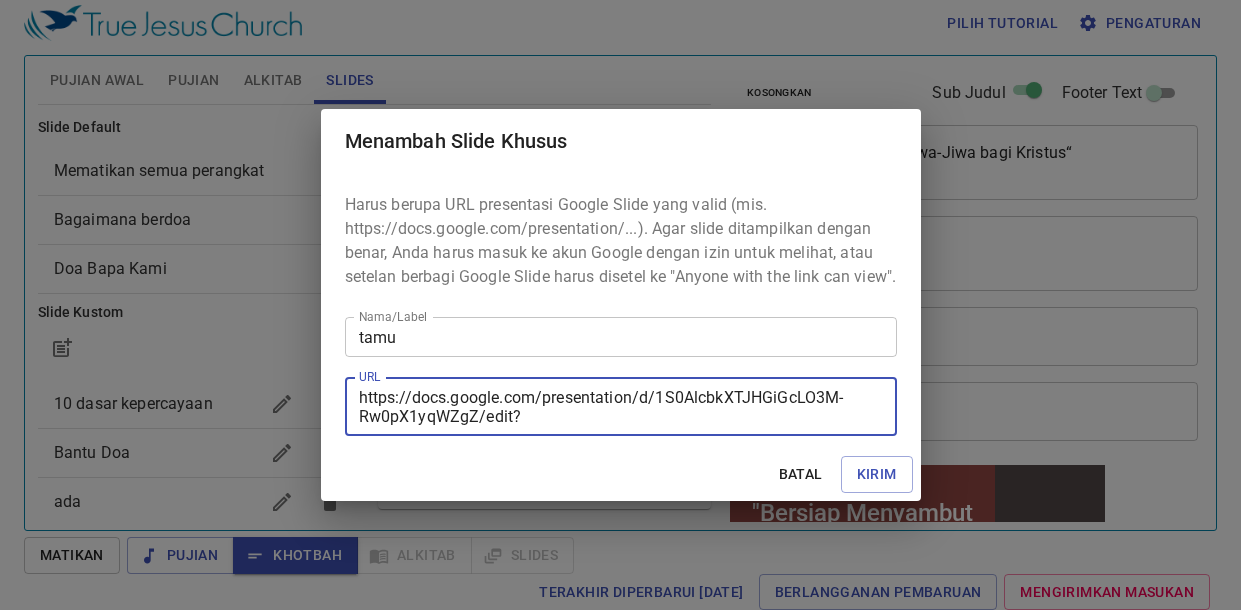 scroll, scrollTop: 19, scrollLeft: 0, axis: vertical 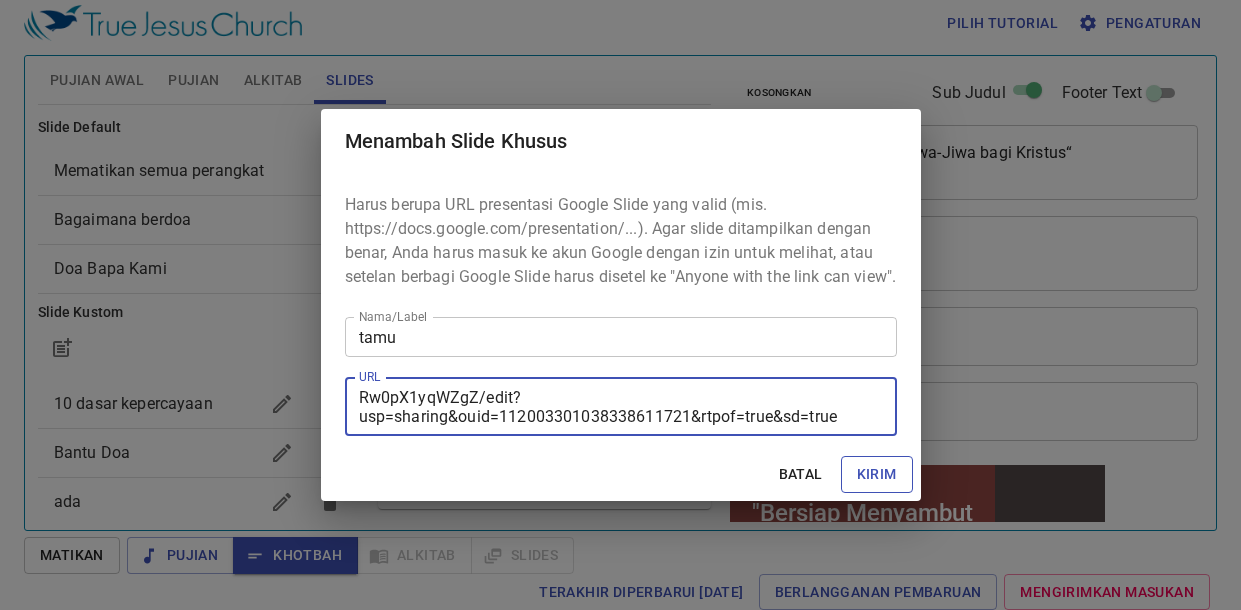 type on "https://docs.google.com/presentation/d/1S0AlcbkXTJHGiGcLO3M-Rw0pX1yqWZgZ/edit?usp=sharing&ouid=112003301038338611721&rtpof=true&sd=true" 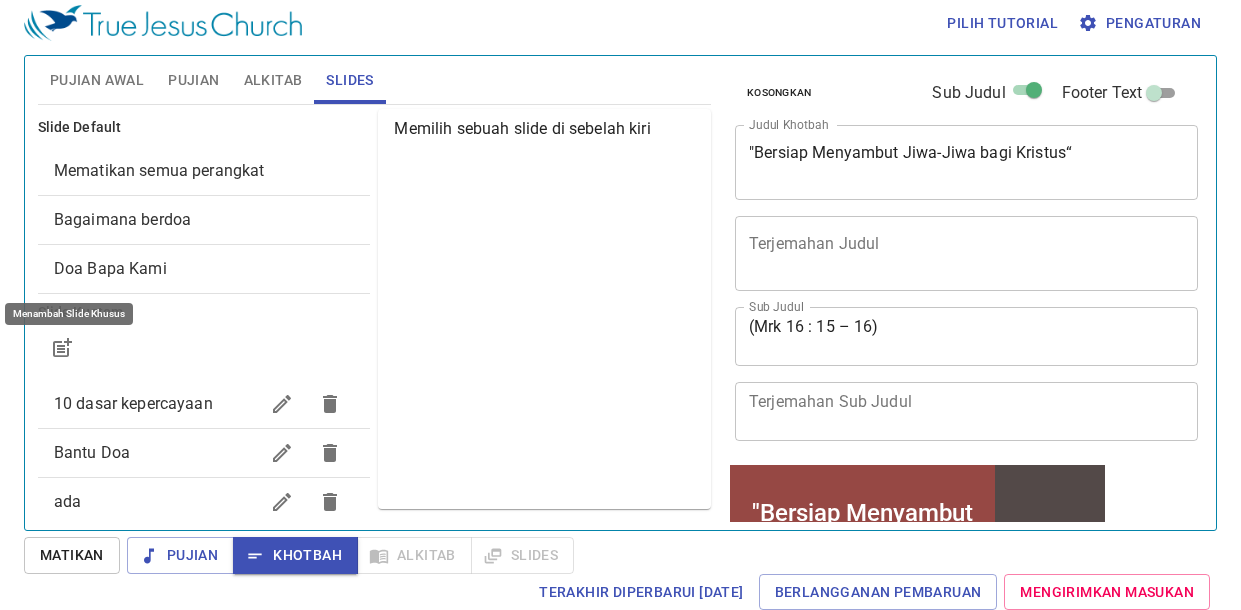 scroll, scrollTop: 0, scrollLeft: 0, axis: both 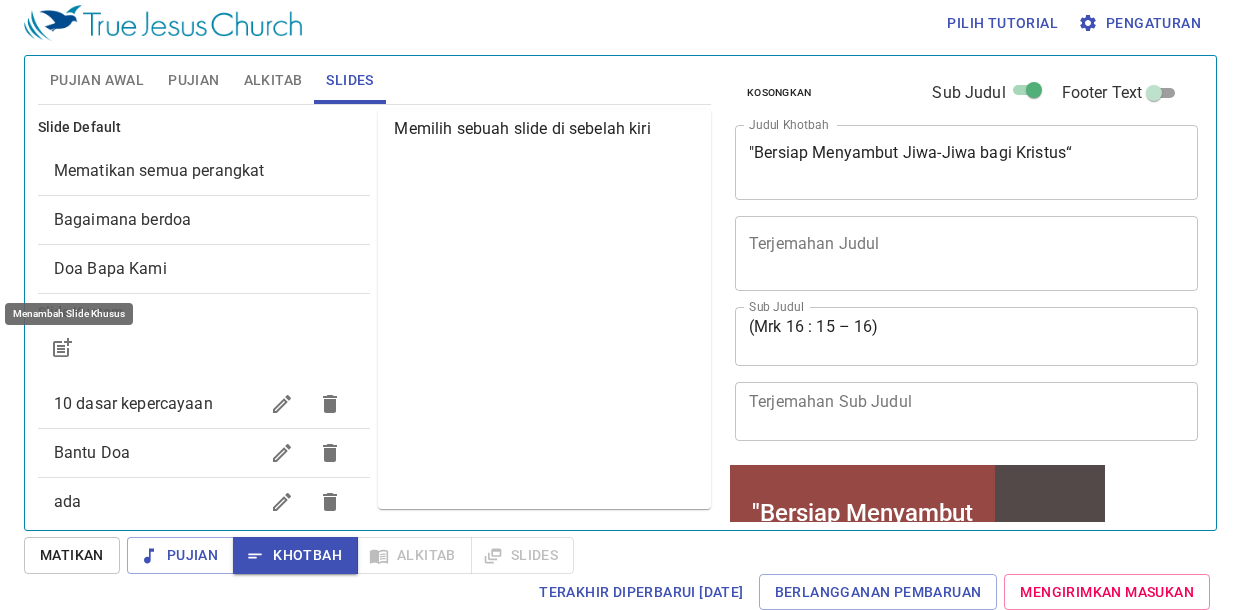 click on ""Bersiap Menyambut Jiwa-Jiwa bagi Kristus“" at bounding box center [966, 162] 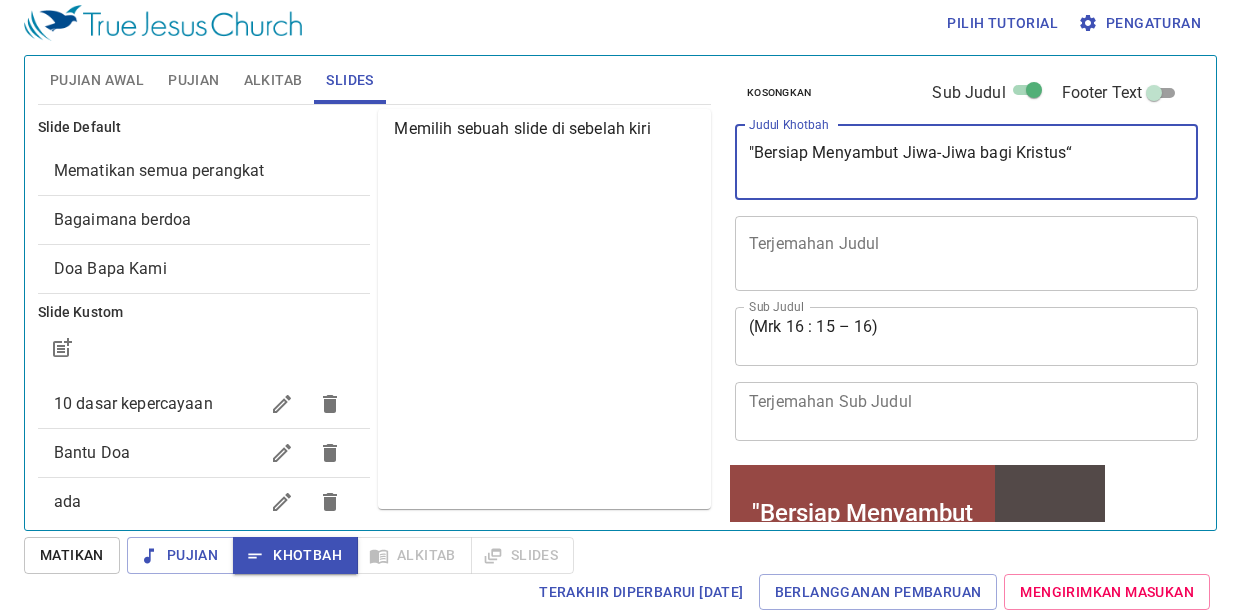 drag, startPoint x: 749, startPoint y: 153, endPoint x: 1071, endPoint y: 174, distance: 322.68405 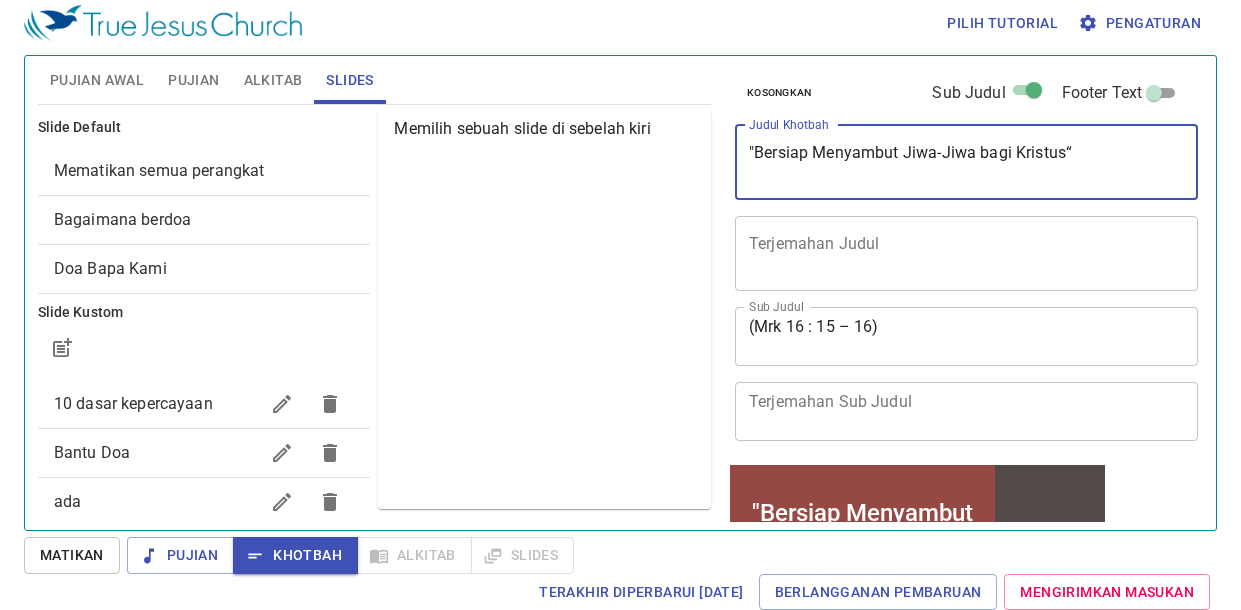 click on "Bantu Doa" at bounding box center (156, 453) 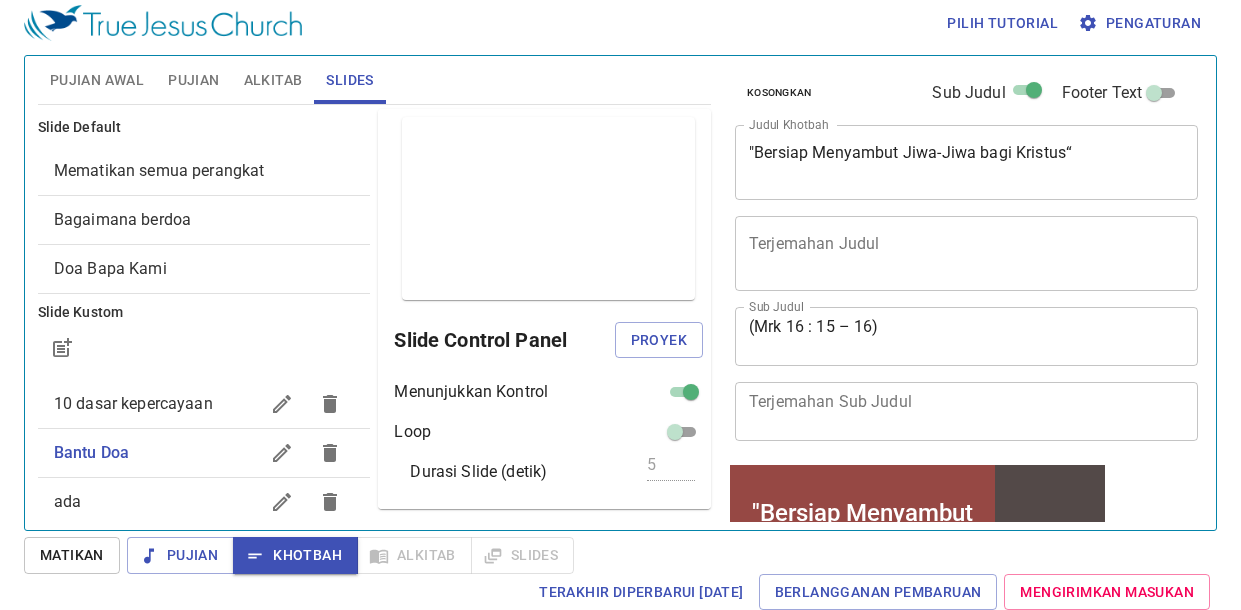 click on "10 dasar kepercayaan" at bounding box center [133, 403] 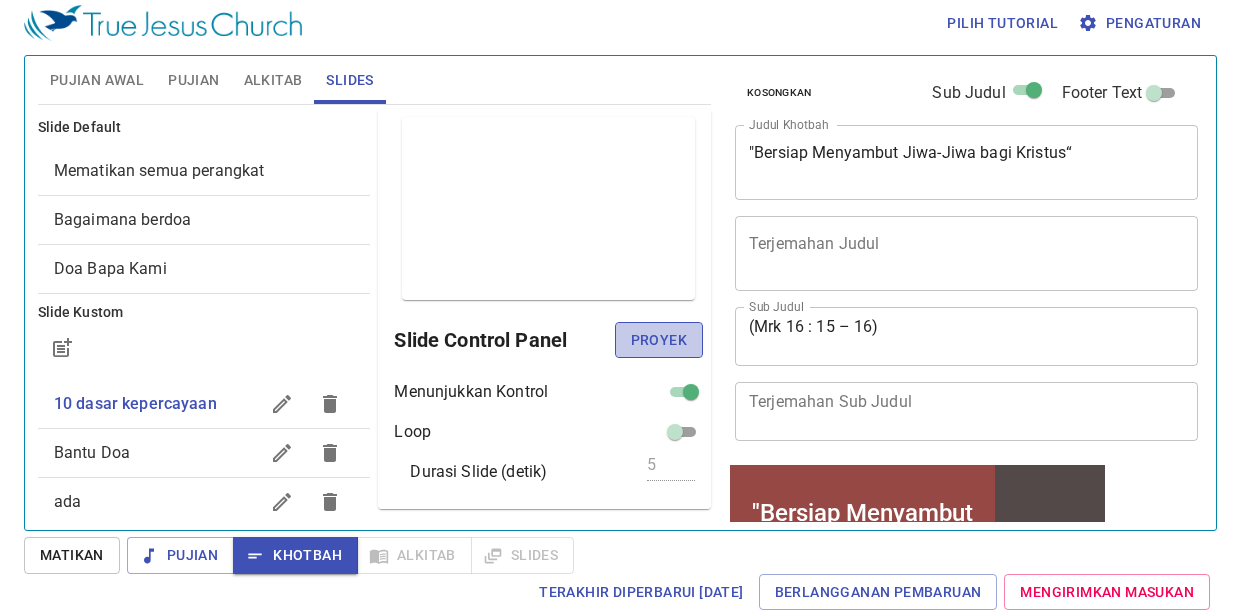 click on "Proyek" at bounding box center [659, 340] 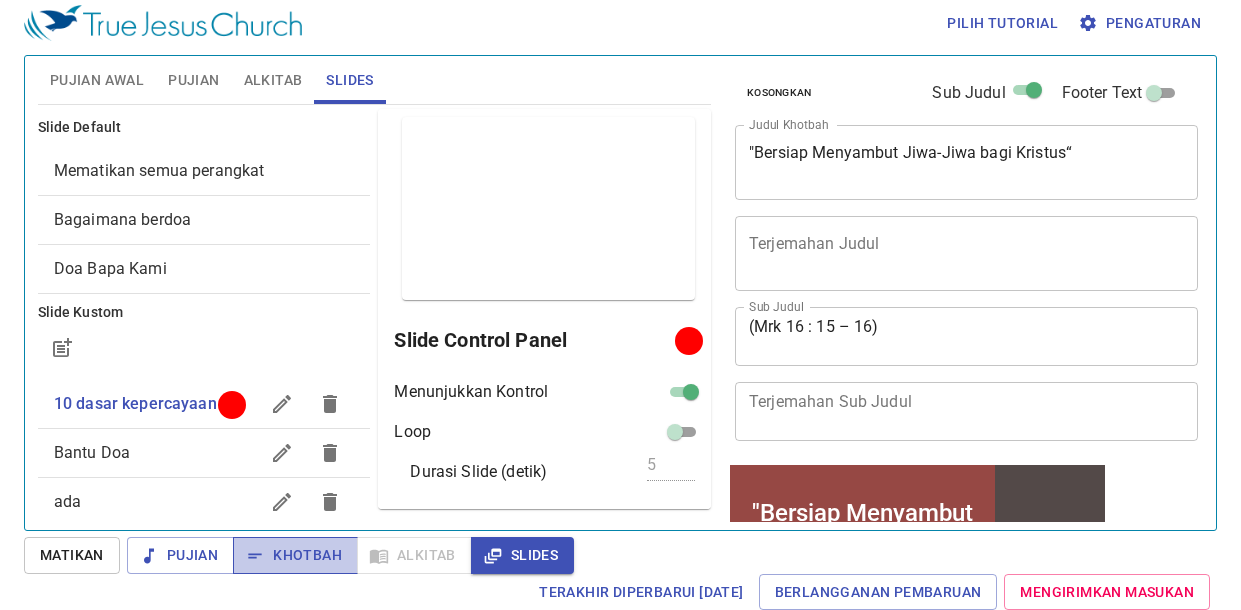 click on "Khotbah" at bounding box center (295, 555) 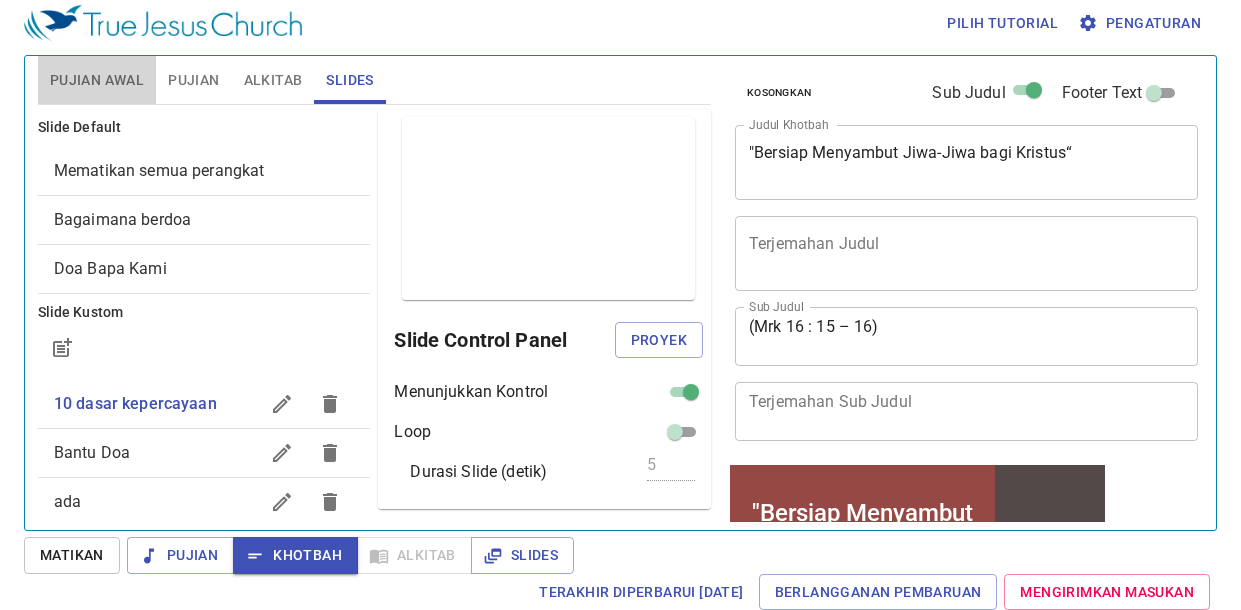 click on "Pujian Awal" at bounding box center [97, 80] 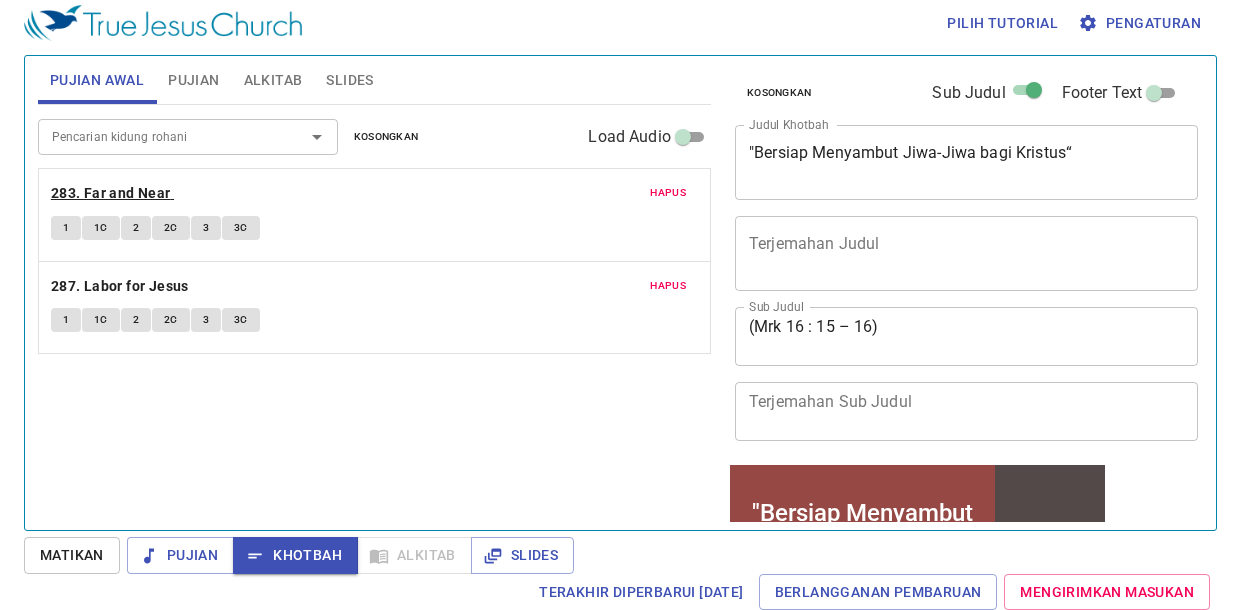 click on "283. Far and Near" at bounding box center [111, 193] 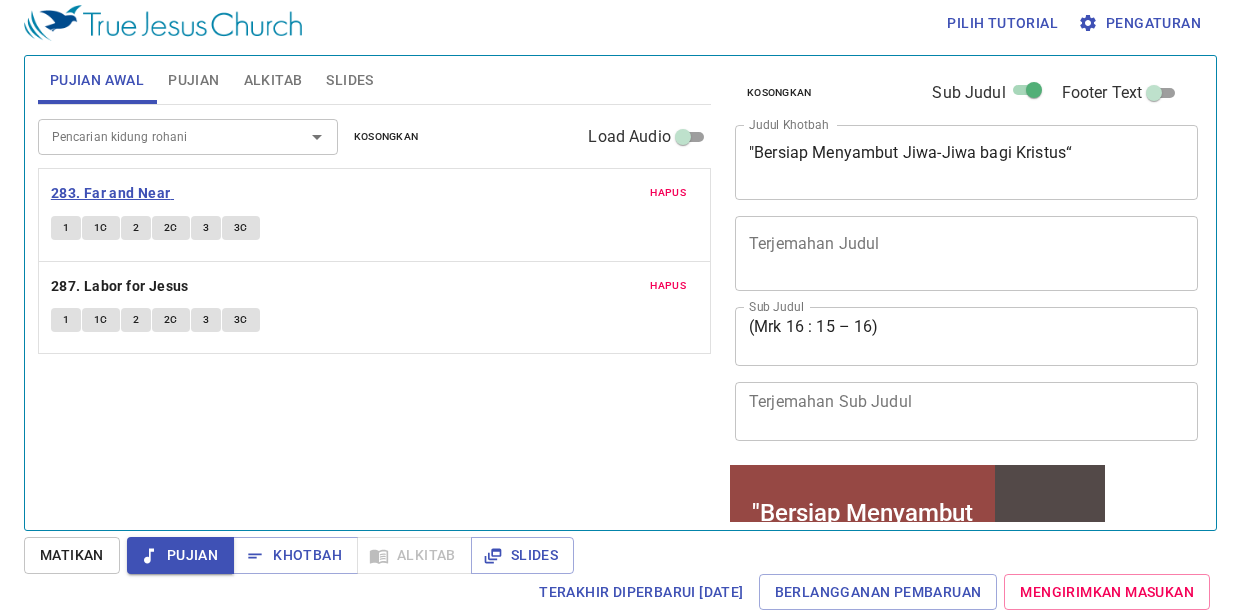 type 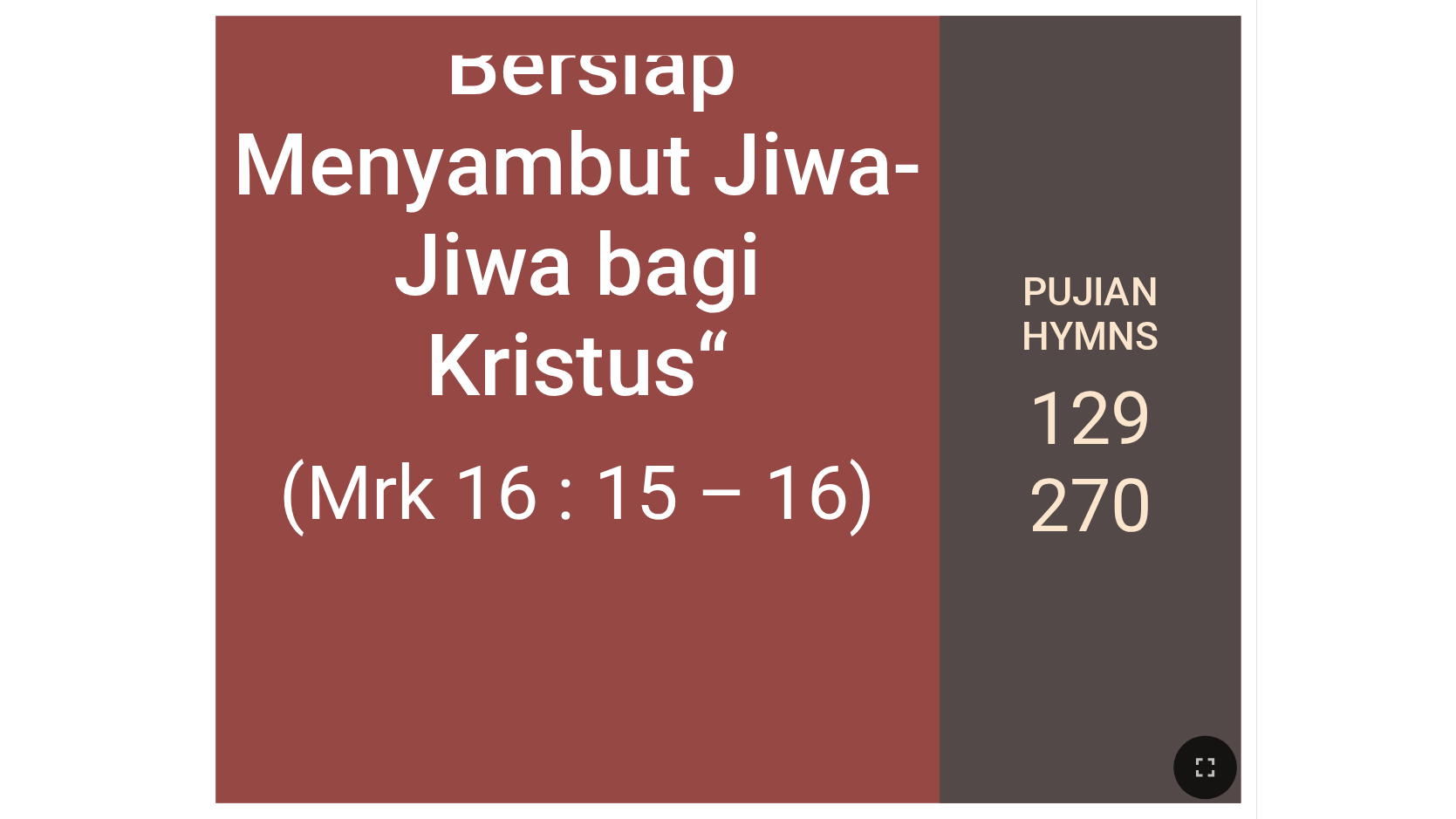 scroll, scrollTop: 0, scrollLeft: 0, axis: both 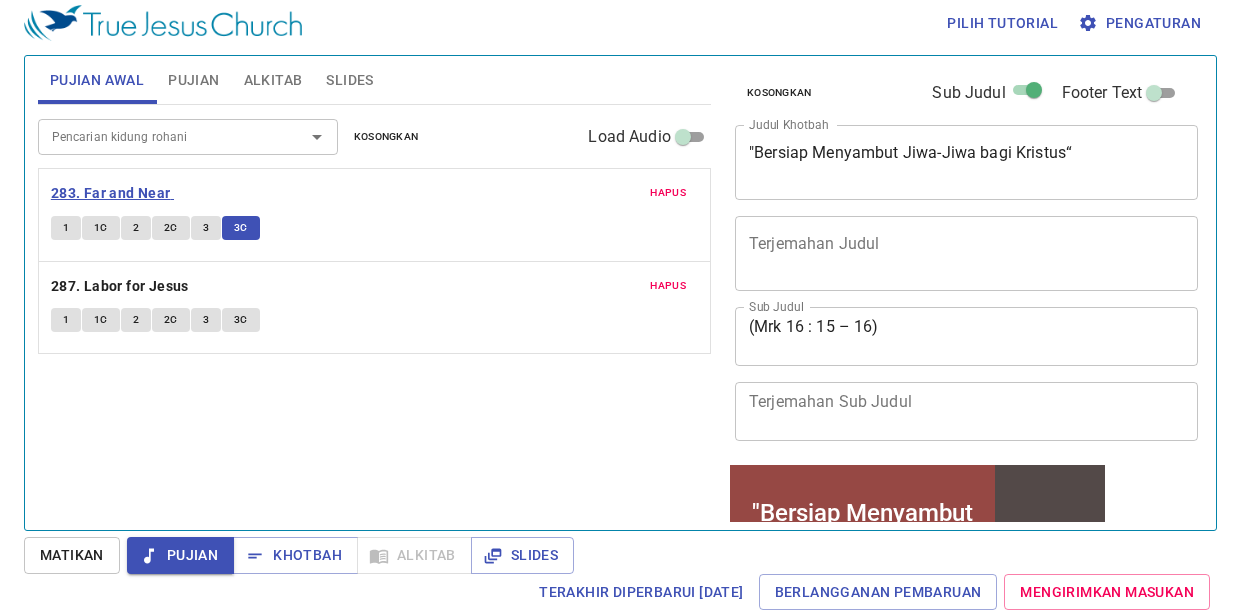 click on "283. Far and Near" at bounding box center (111, 193) 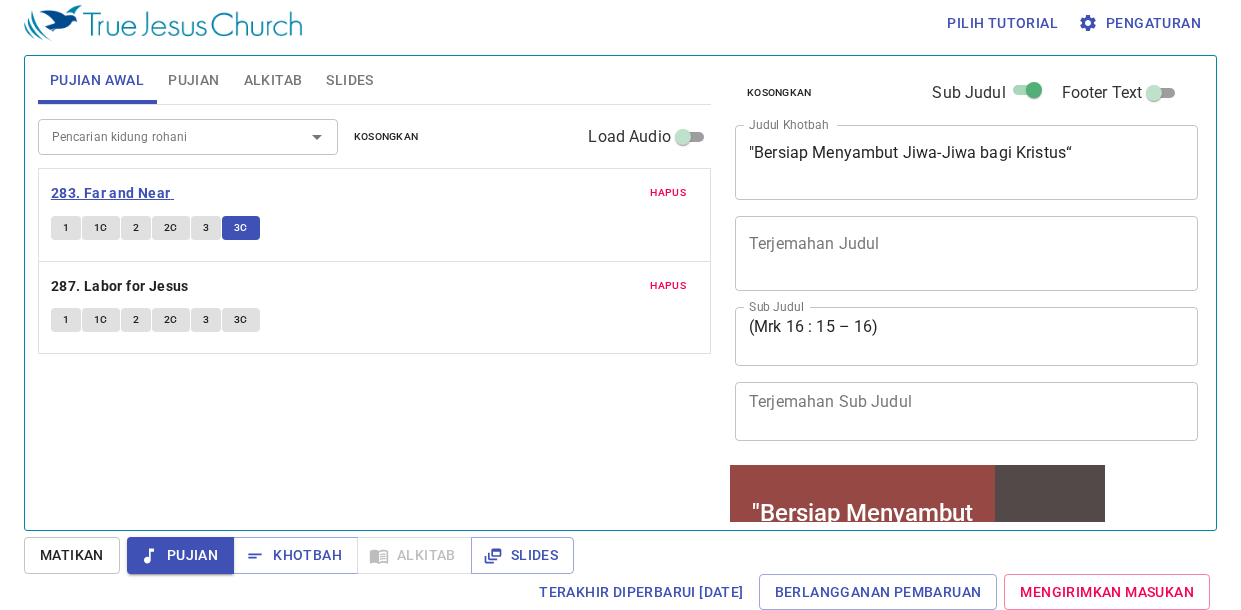 type 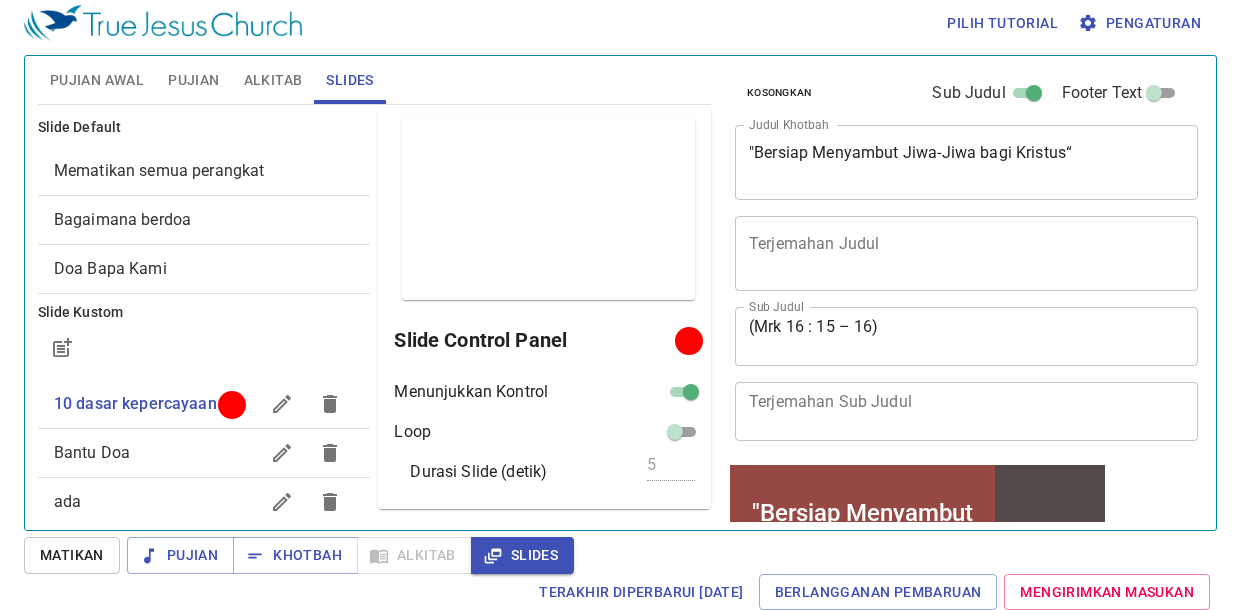 scroll, scrollTop: 9, scrollLeft: 0, axis: vertical 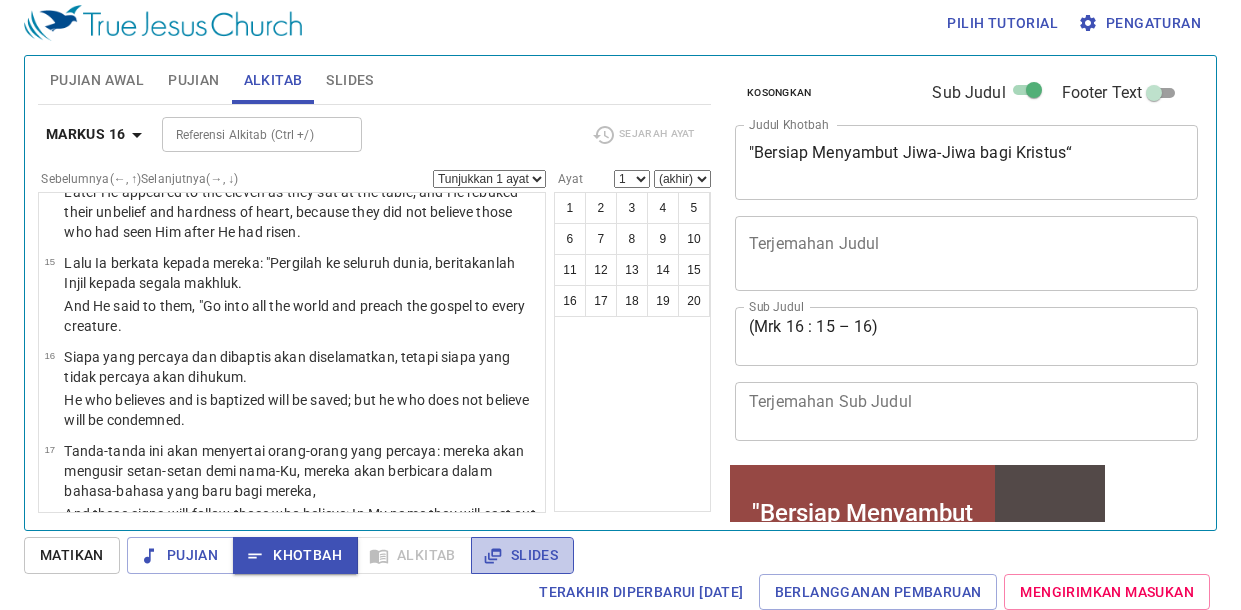 click on "Slides" at bounding box center (522, 555) 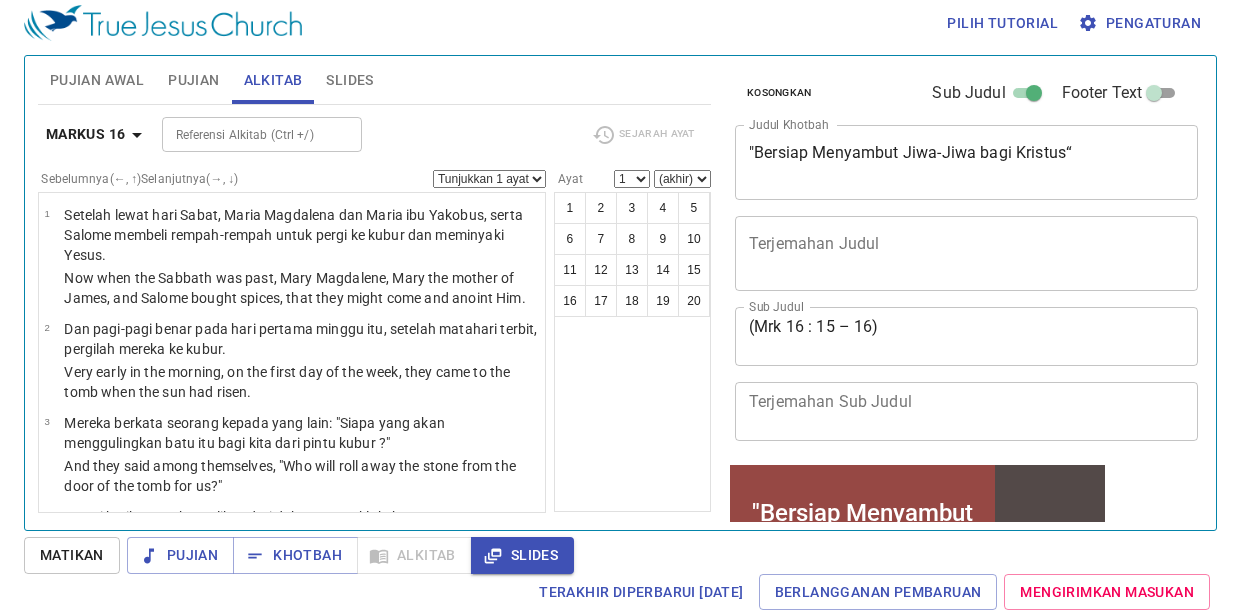 scroll, scrollTop: 0, scrollLeft: 0, axis: both 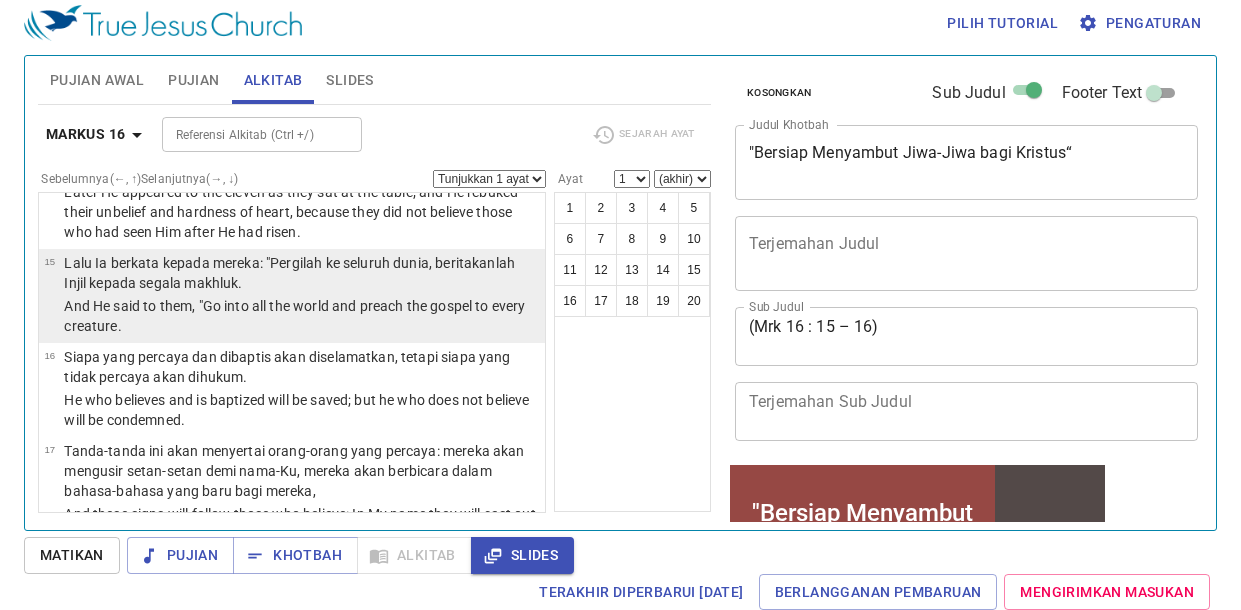 click on "Lalu Ia berkata kepada mereka: "Pergilah ke seluruh dunia, beritakanlah Injil kepada segala makhluk." at bounding box center [301, 273] 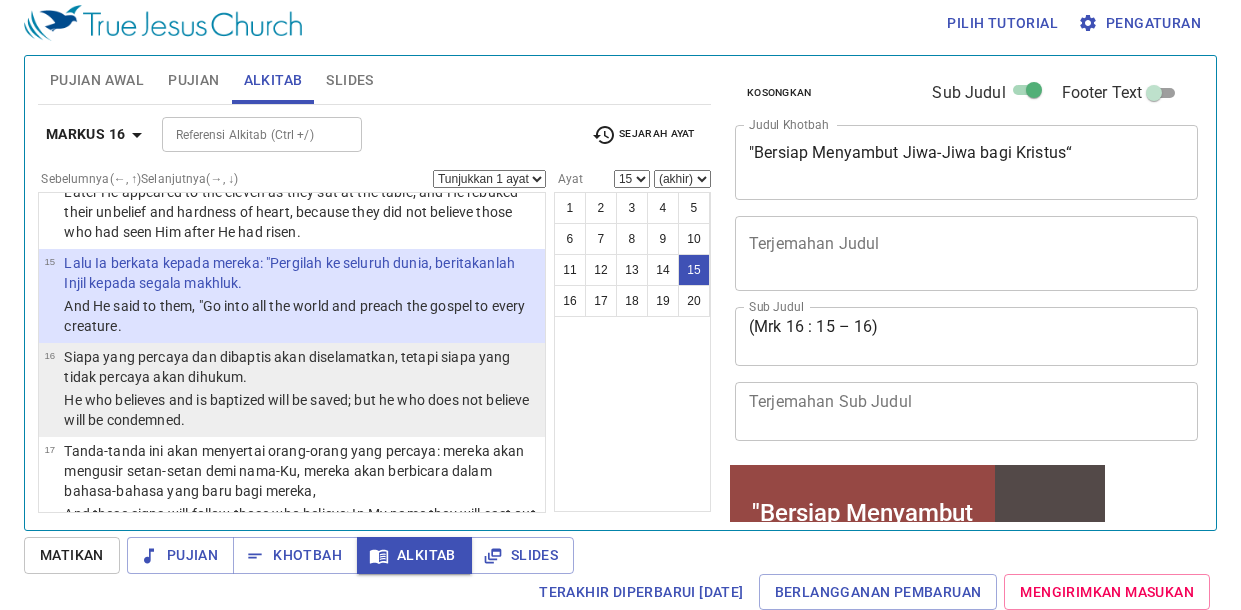 click on "He who believes and is baptized will be saved; but he who does not believe will be condemned." at bounding box center (301, 410) 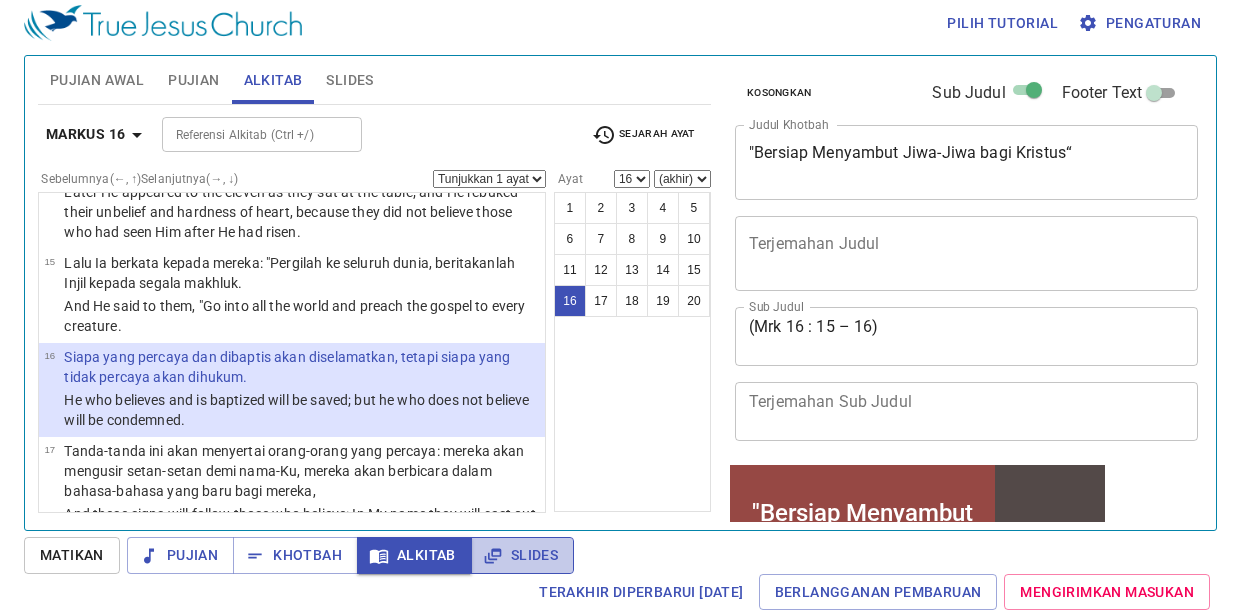click on "Slides" at bounding box center (522, 555) 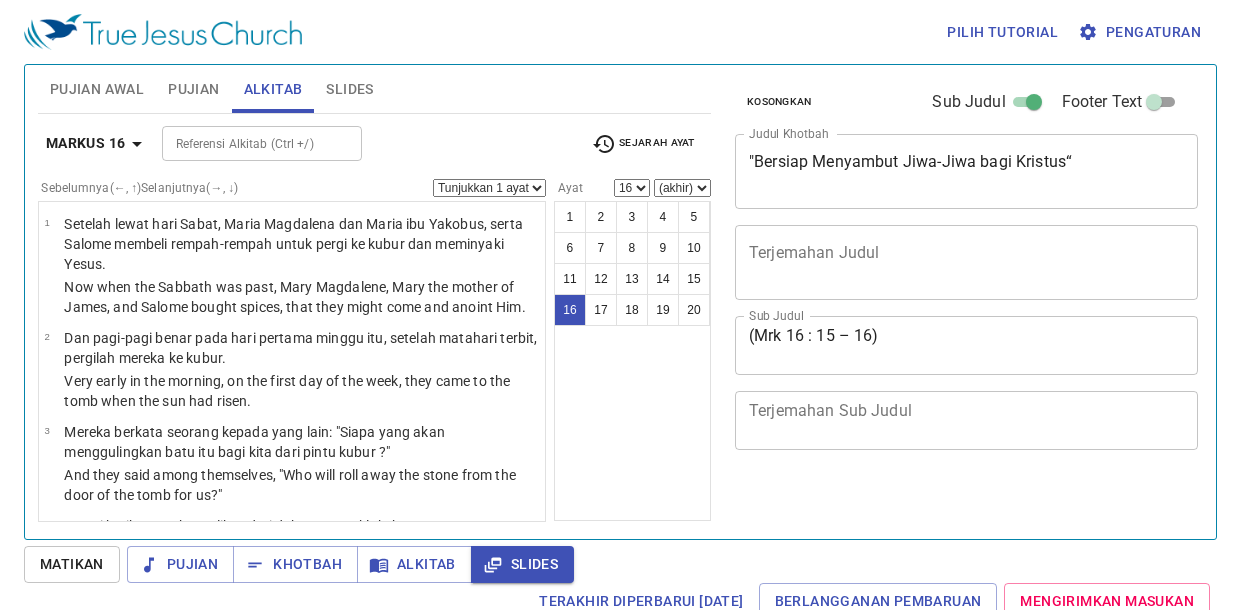 scroll, scrollTop: 9, scrollLeft: 0, axis: vertical 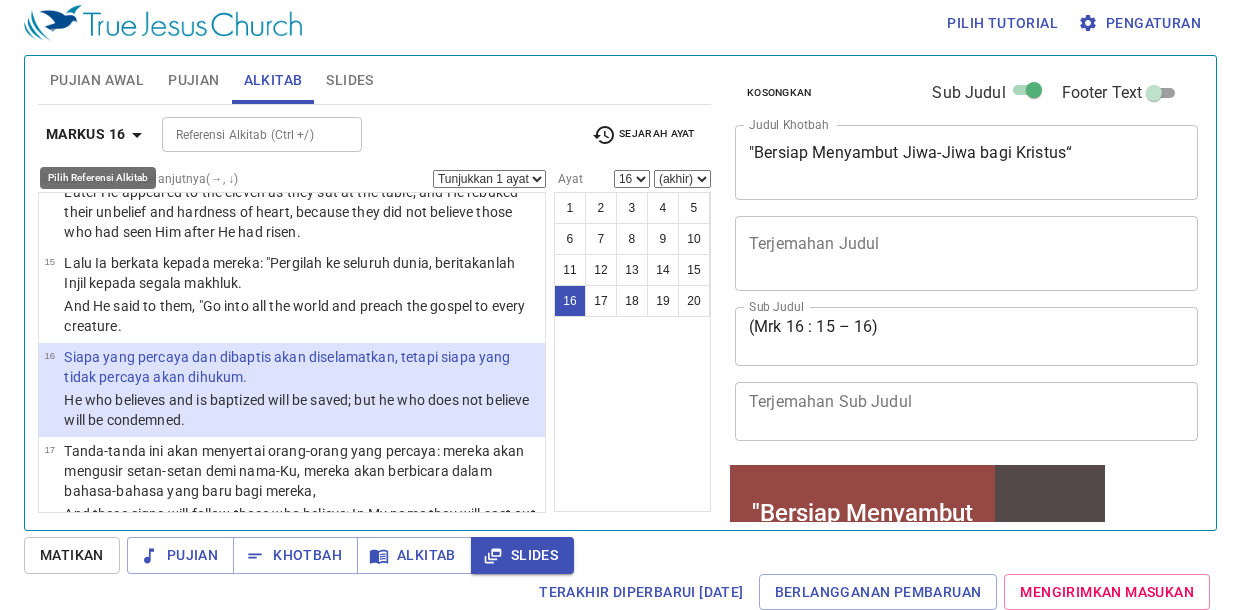 click on "Markus 16" at bounding box center (98, 134) 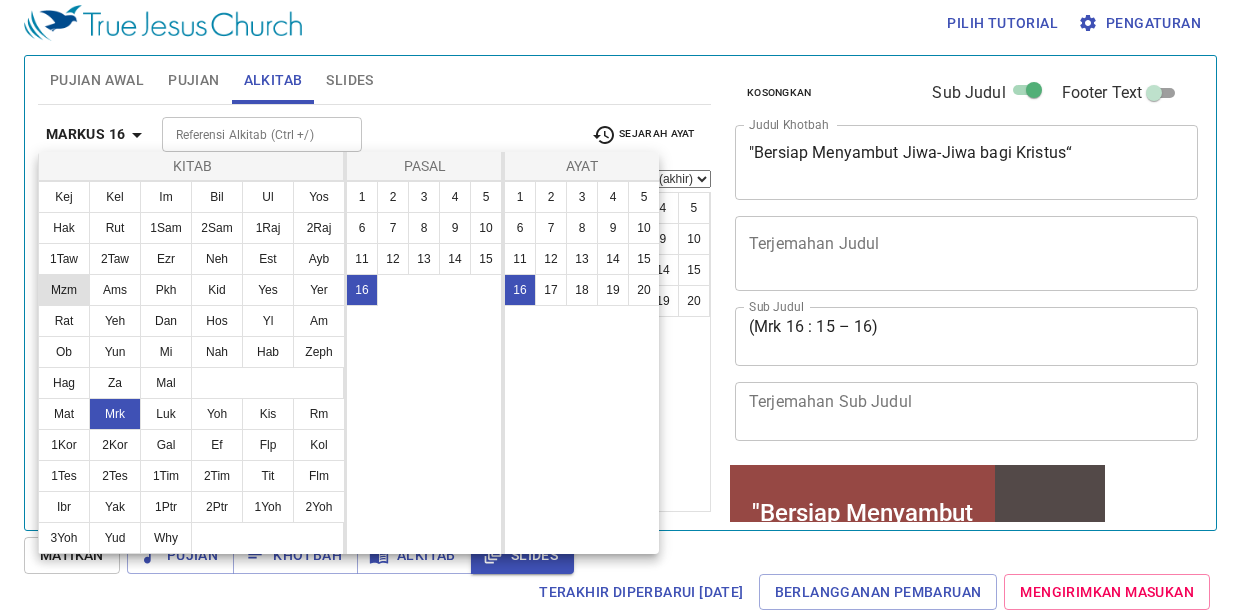 click on "Mzm" at bounding box center [64, 290] 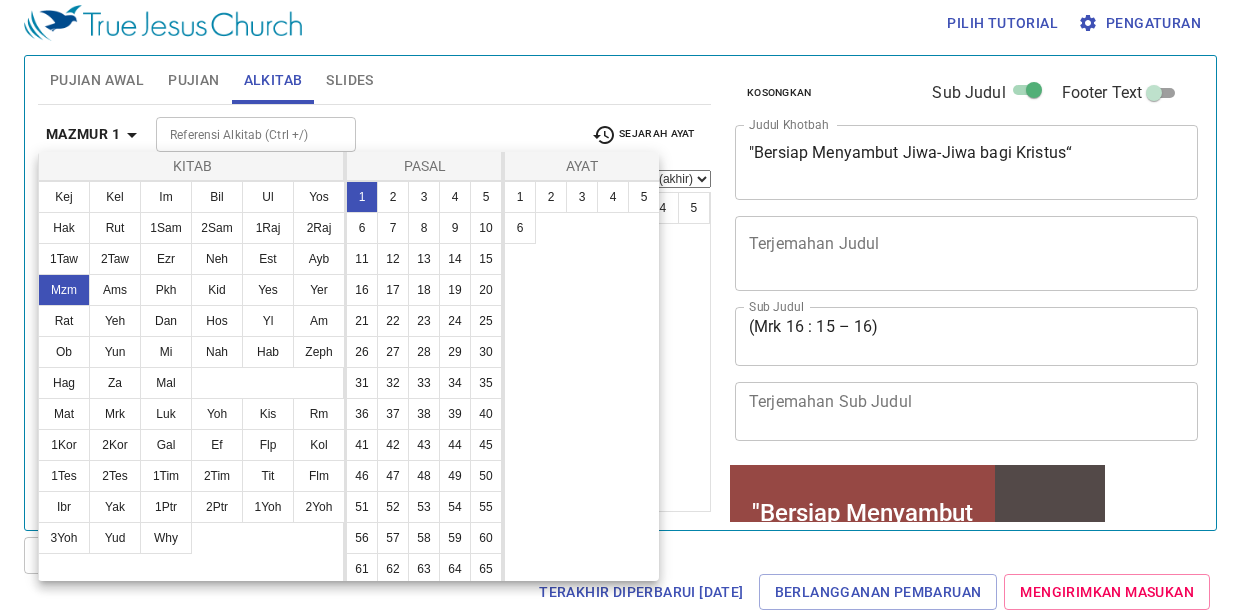 scroll, scrollTop: 0, scrollLeft: 0, axis: both 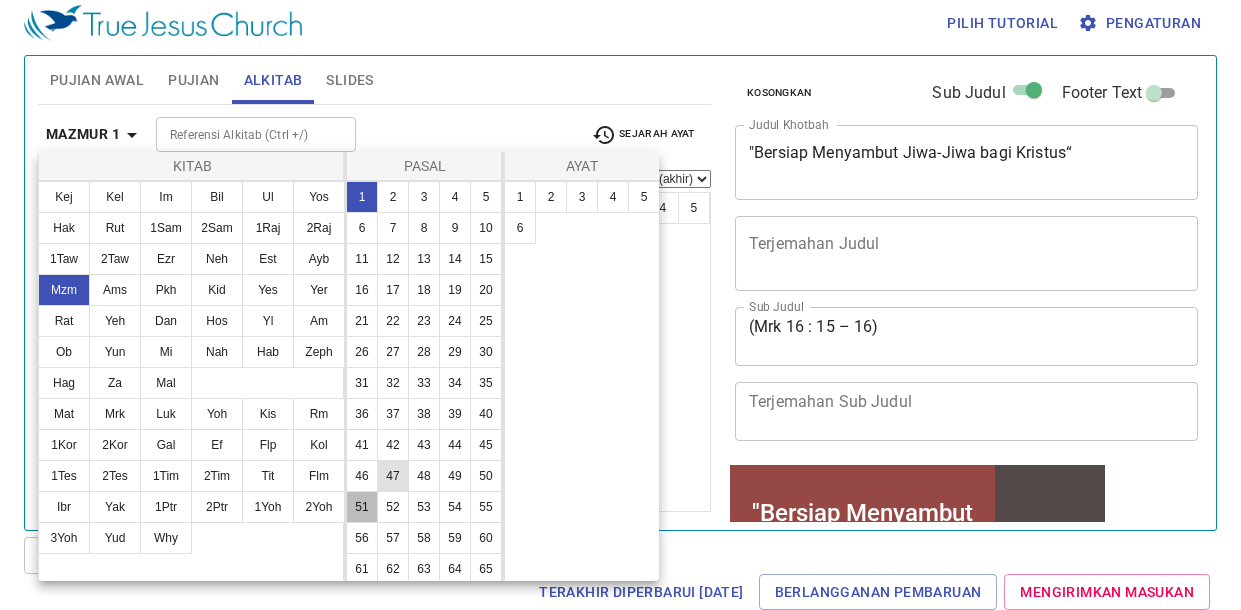 drag, startPoint x: 359, startPoint y: 509, endPoint x: 392, endPoint y: 484, distance: 41.400482 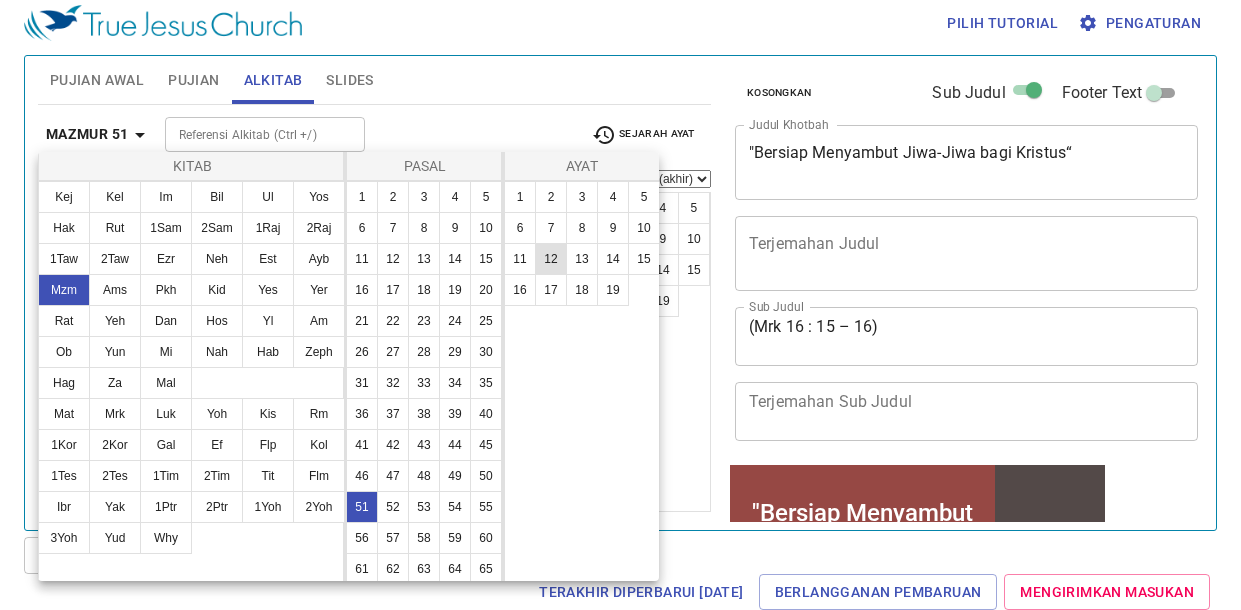 click on "12" at bounding box center [551, 259] 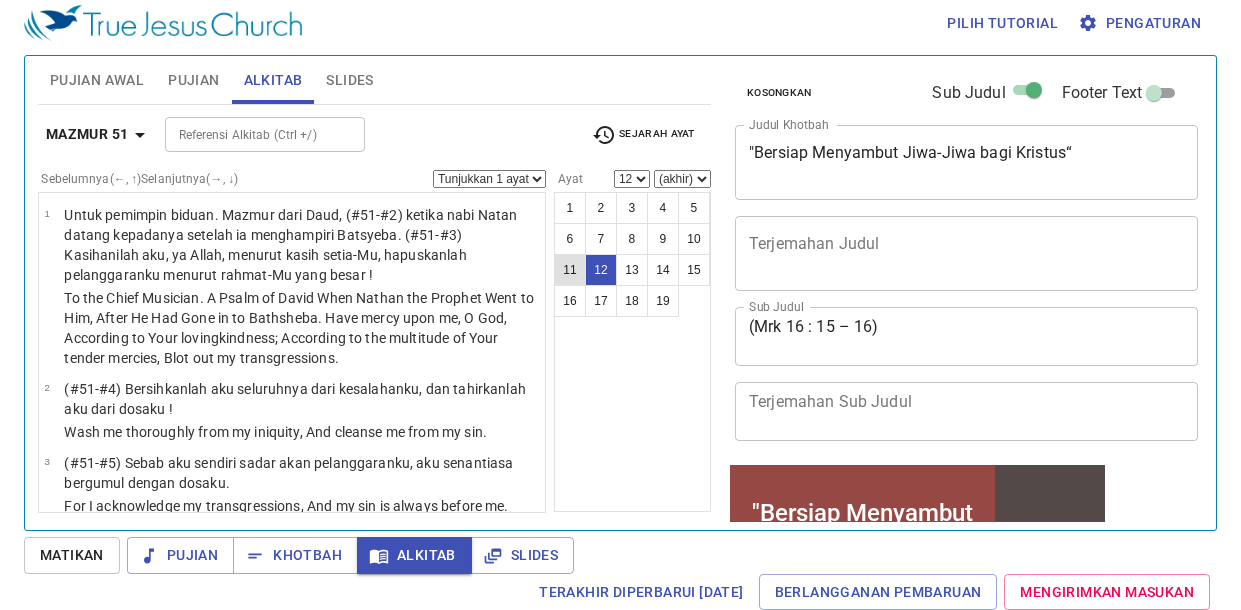 scroll, scrollTop: 928, scrollLeft: 0, axis: vertical 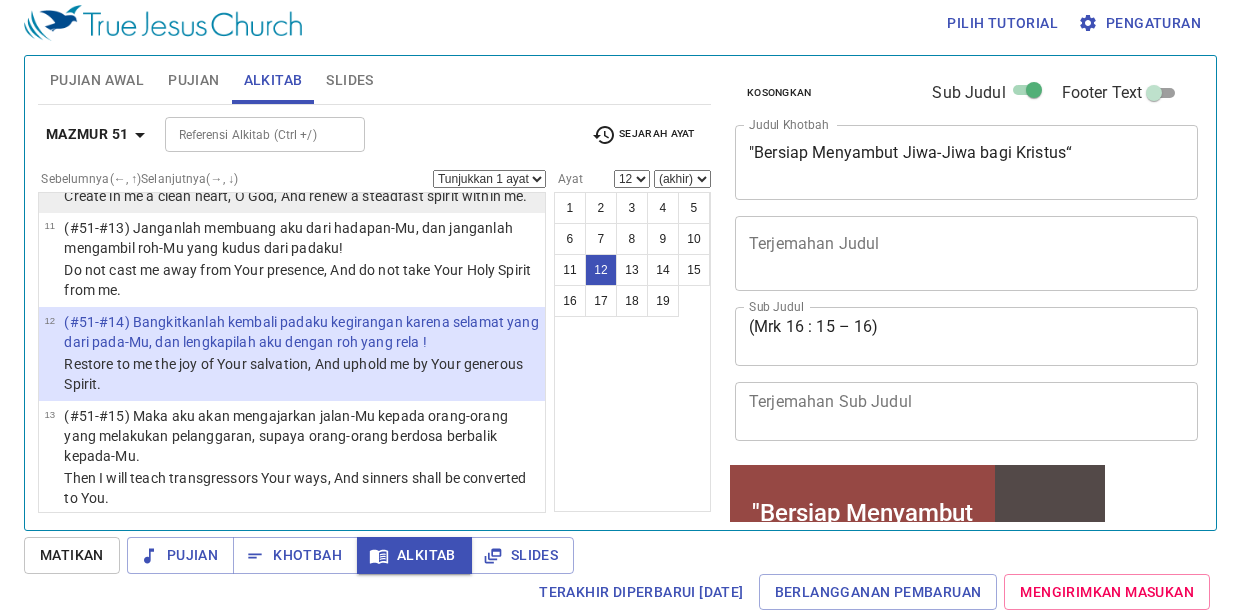 click on "Create in me a clean heart, O God, And renew a steadfast spirit within me." at bounding box center [301, 196] 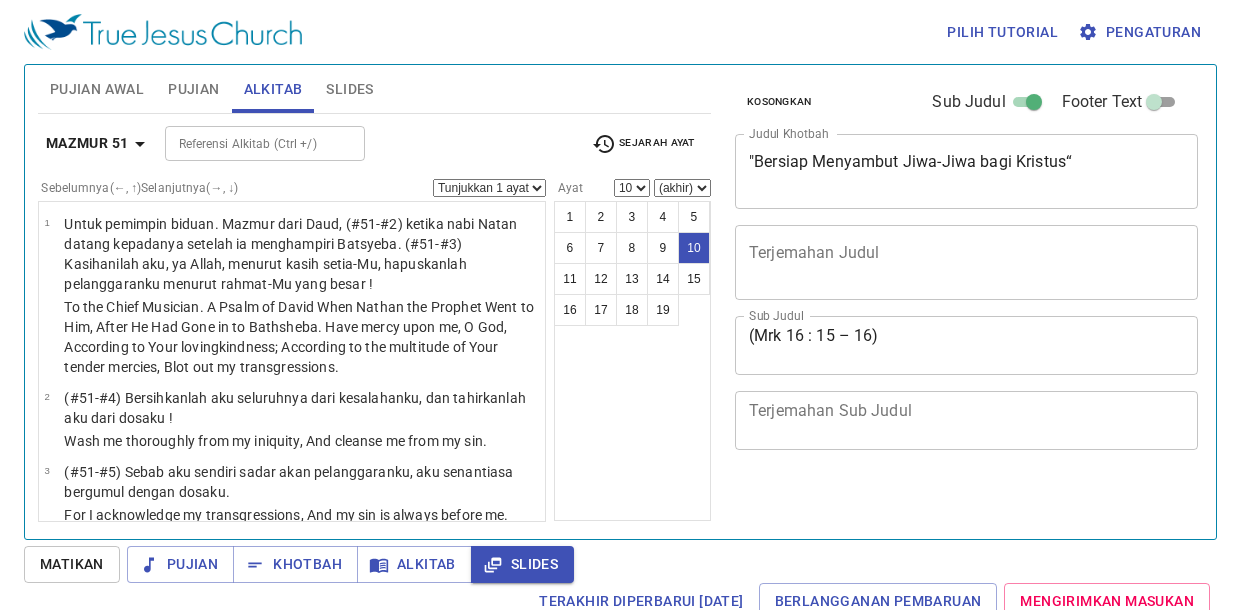 select on "10" 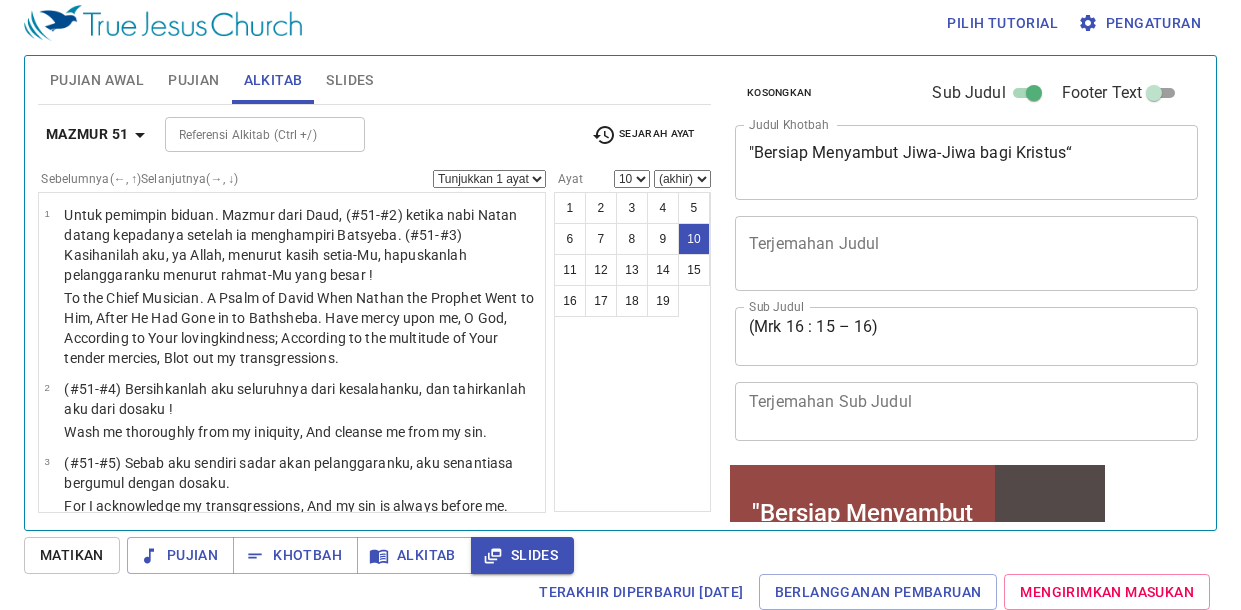 scroll, scrollTop: 9, scrollLeft: 0, axis: vertical 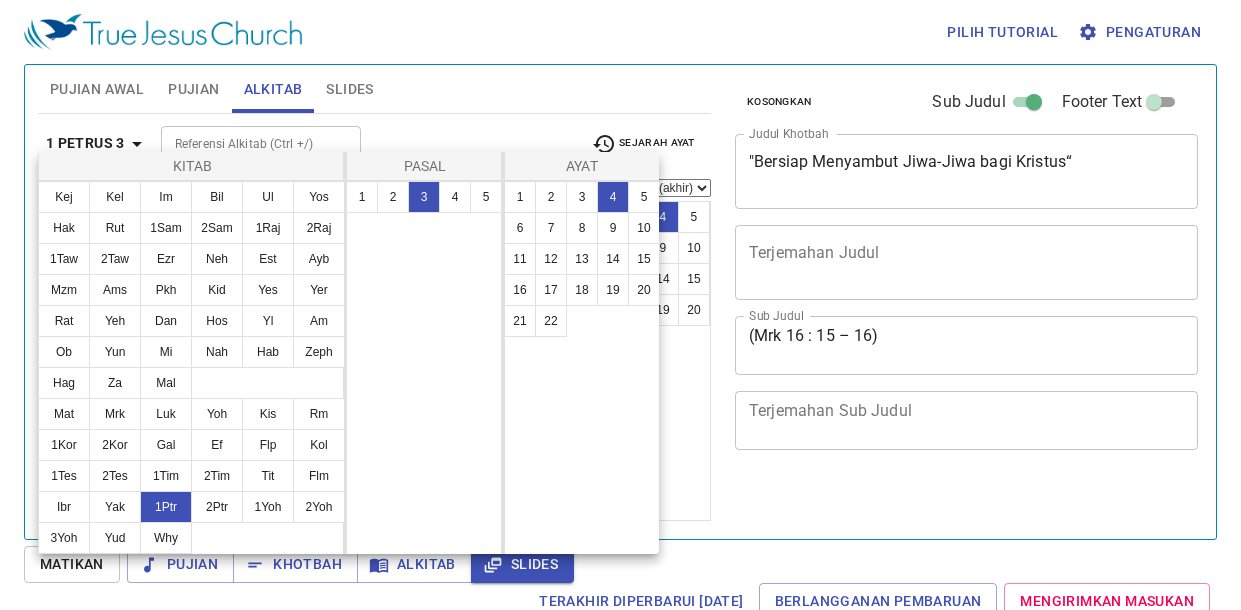 select on "4" 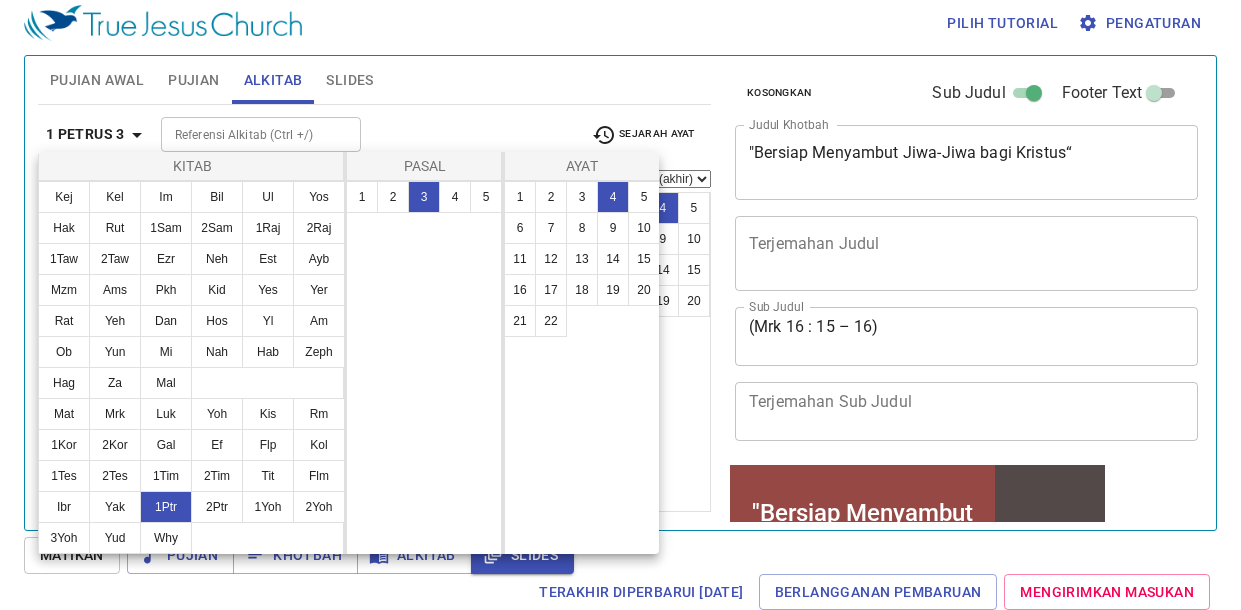 scroll, scrollTop: 9, scrollLeft: 0, axis: vertical 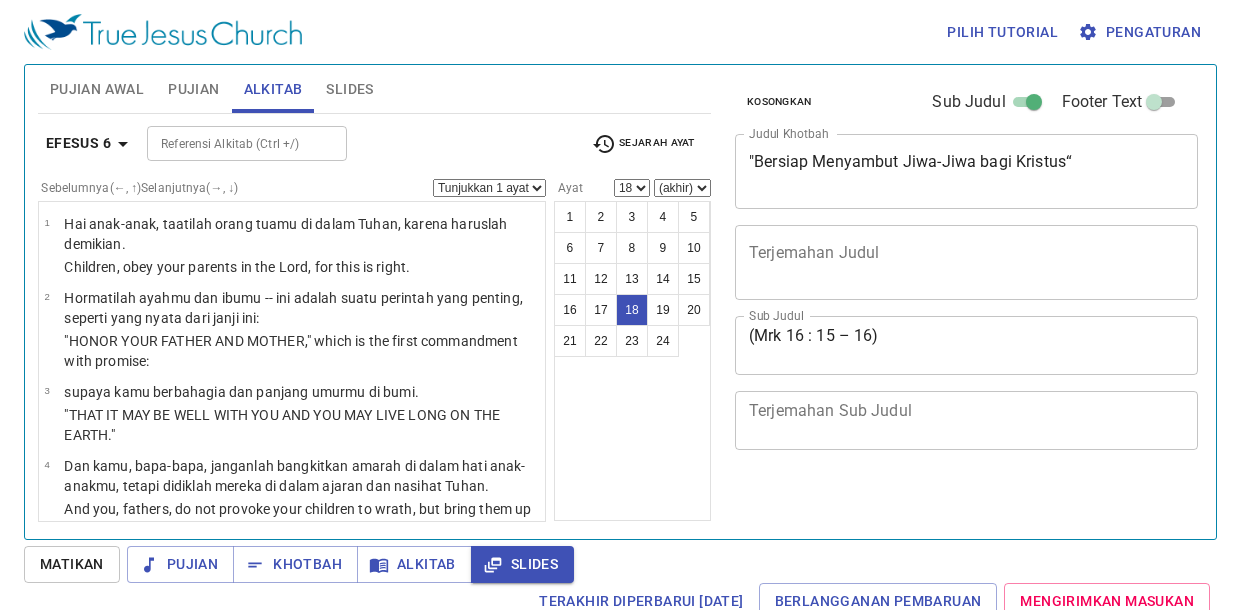 select on "18" 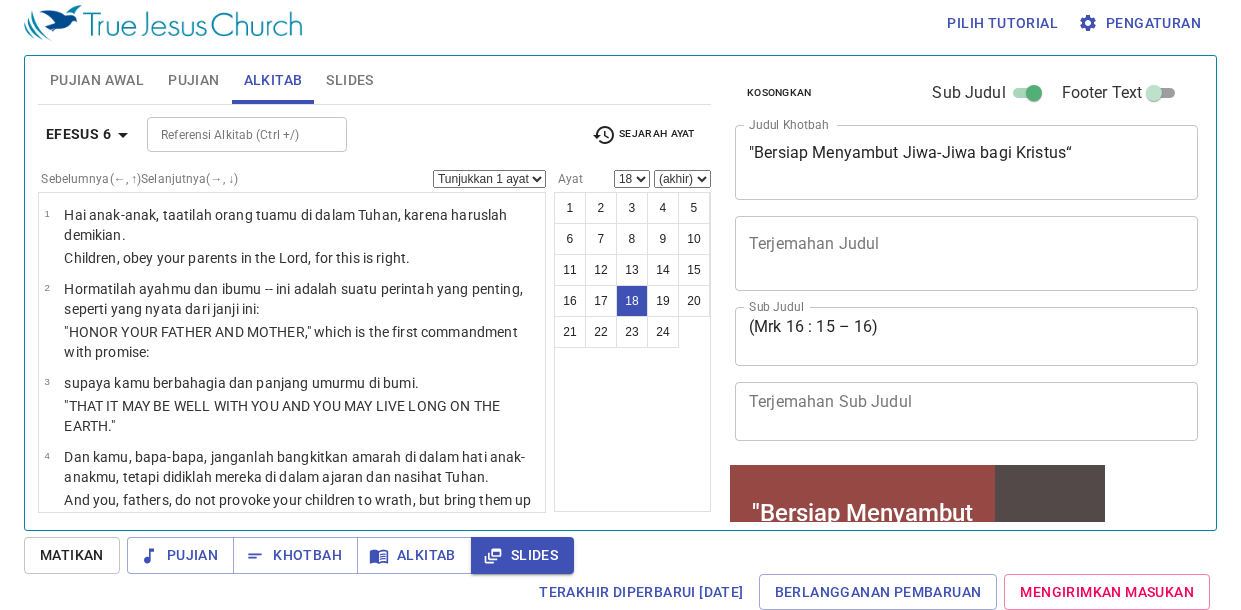 scroll, scrollTop: 9, scrollLeft: 0, axis: vertical 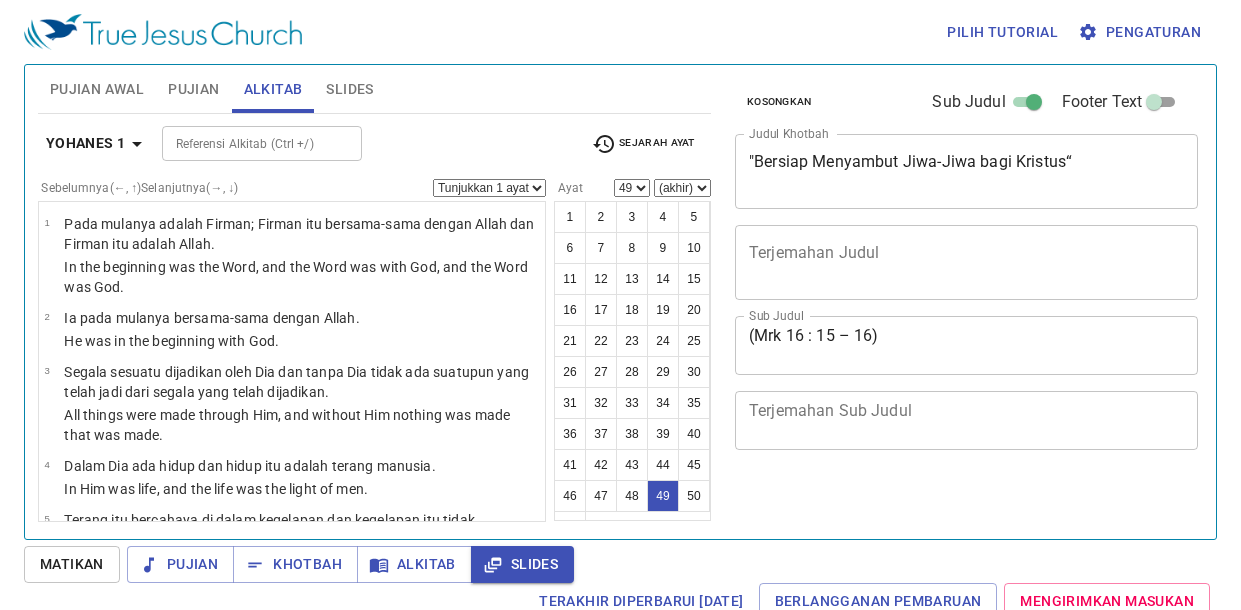select on "49" 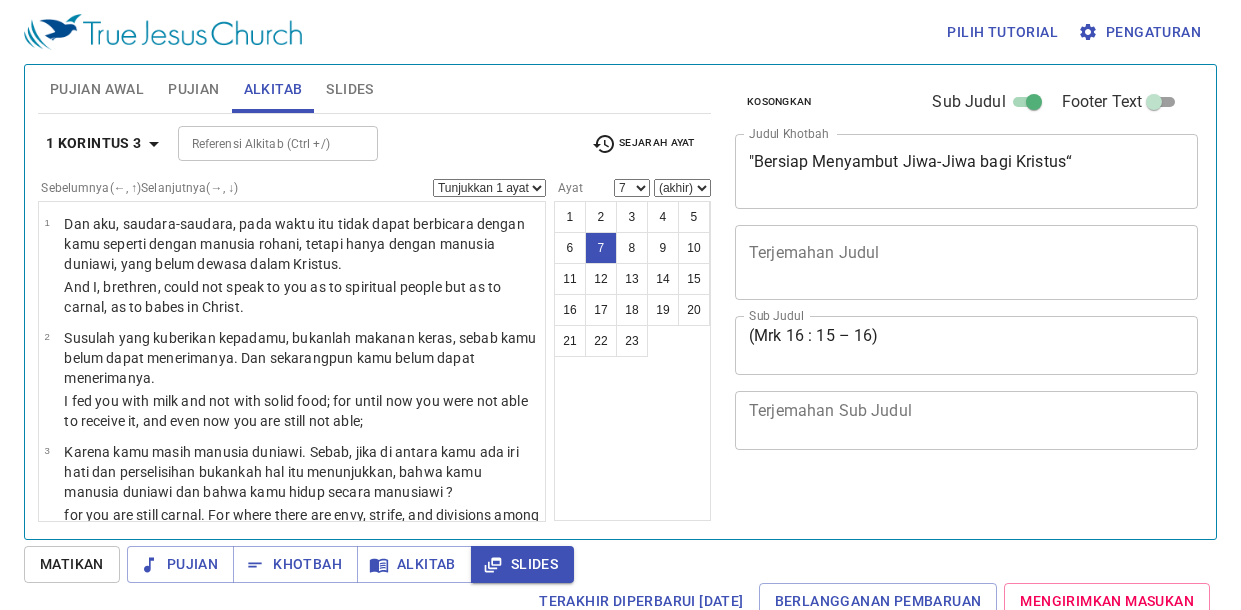 select on "7" 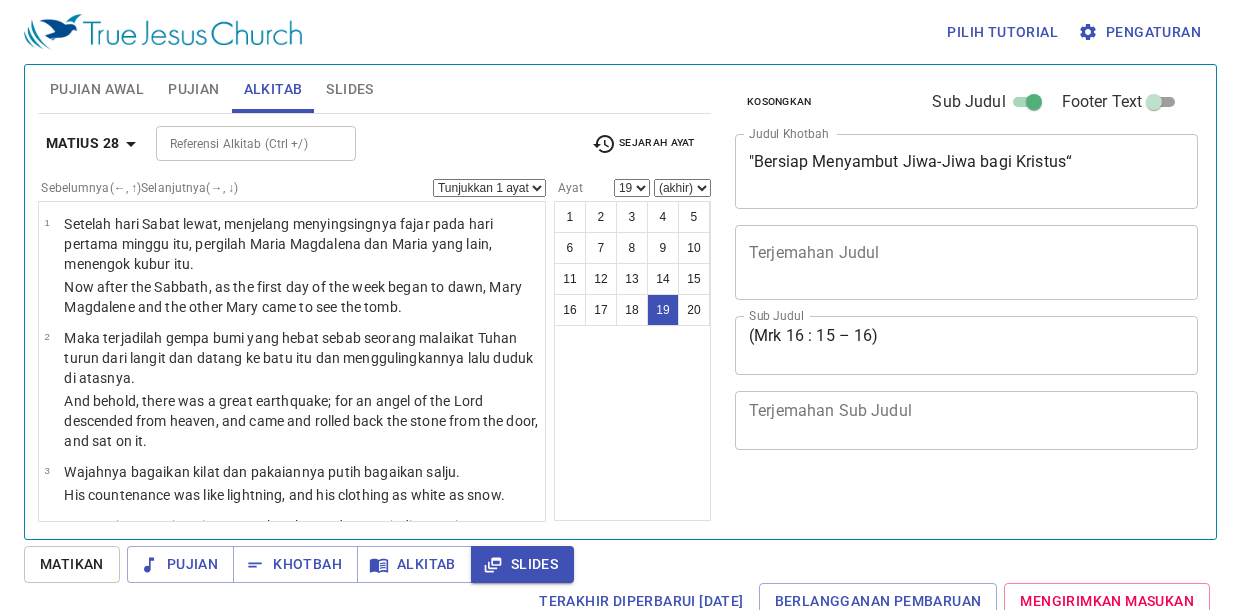 select on "19" 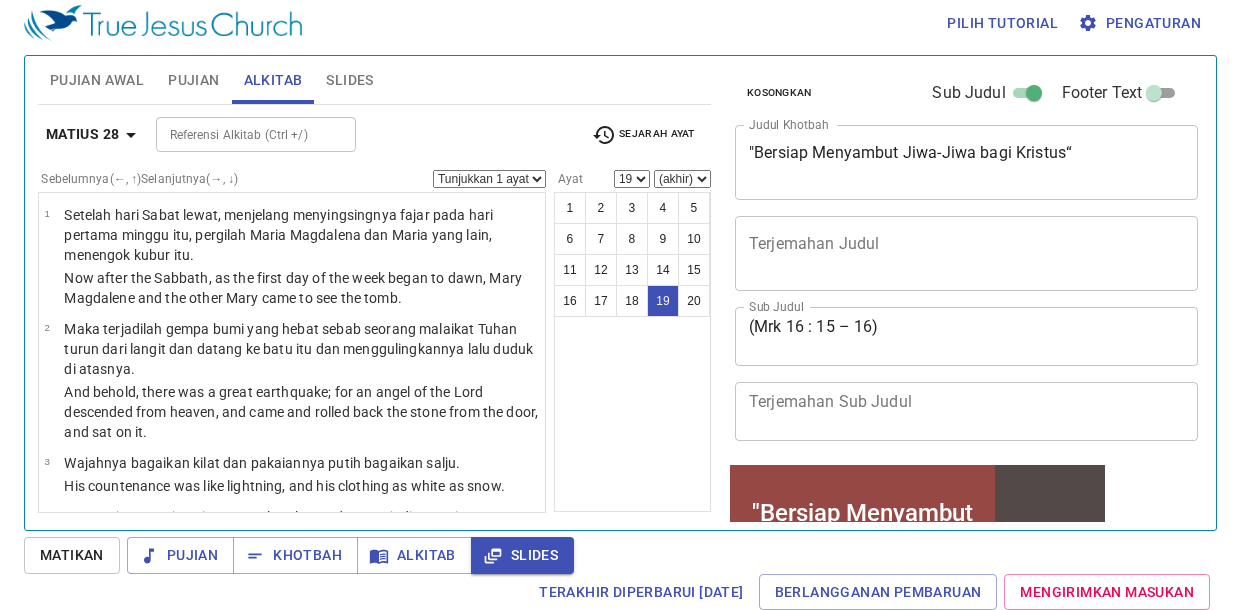 scroll, scrollTop: 9, scrollLeft: 0, axis: vertical 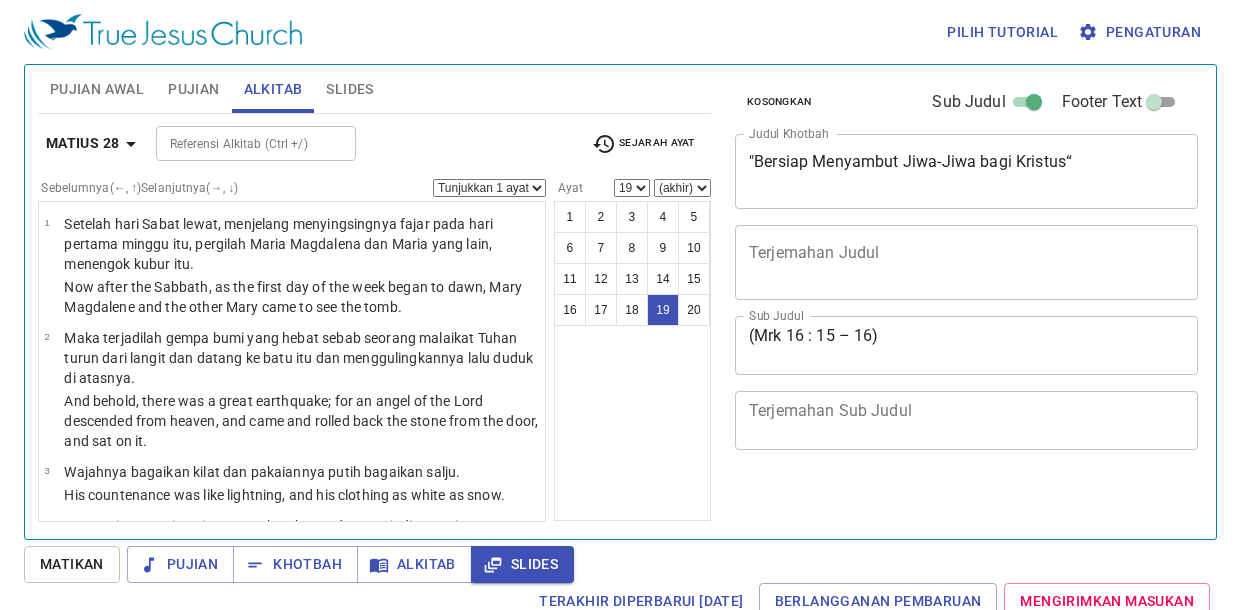 select on "19" 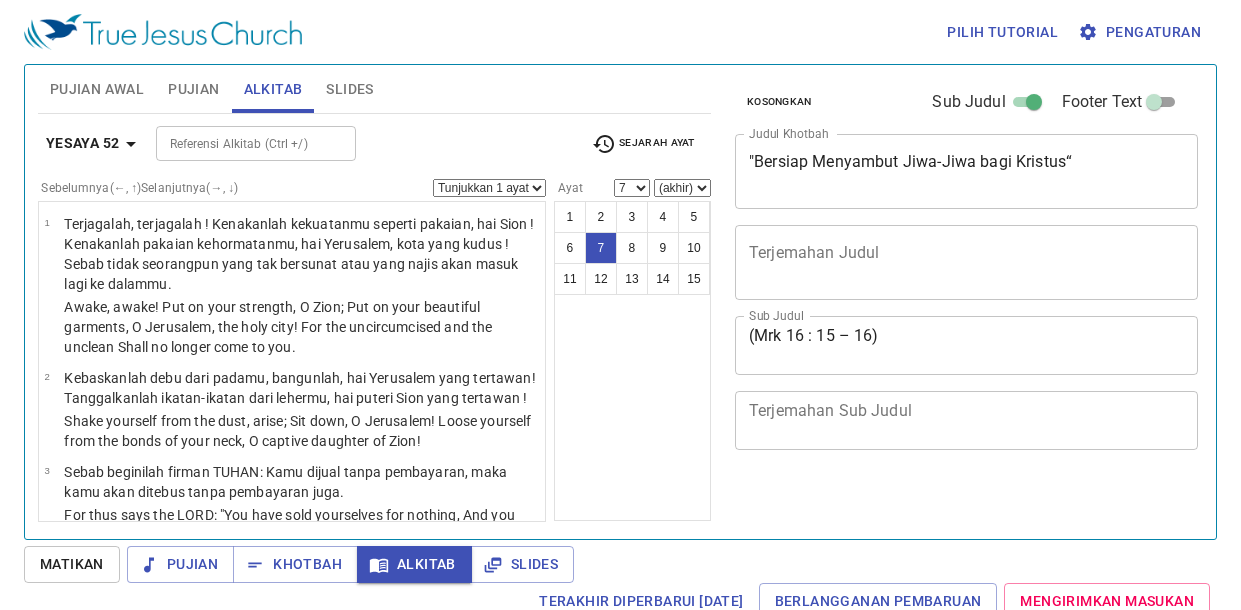 select on "7" 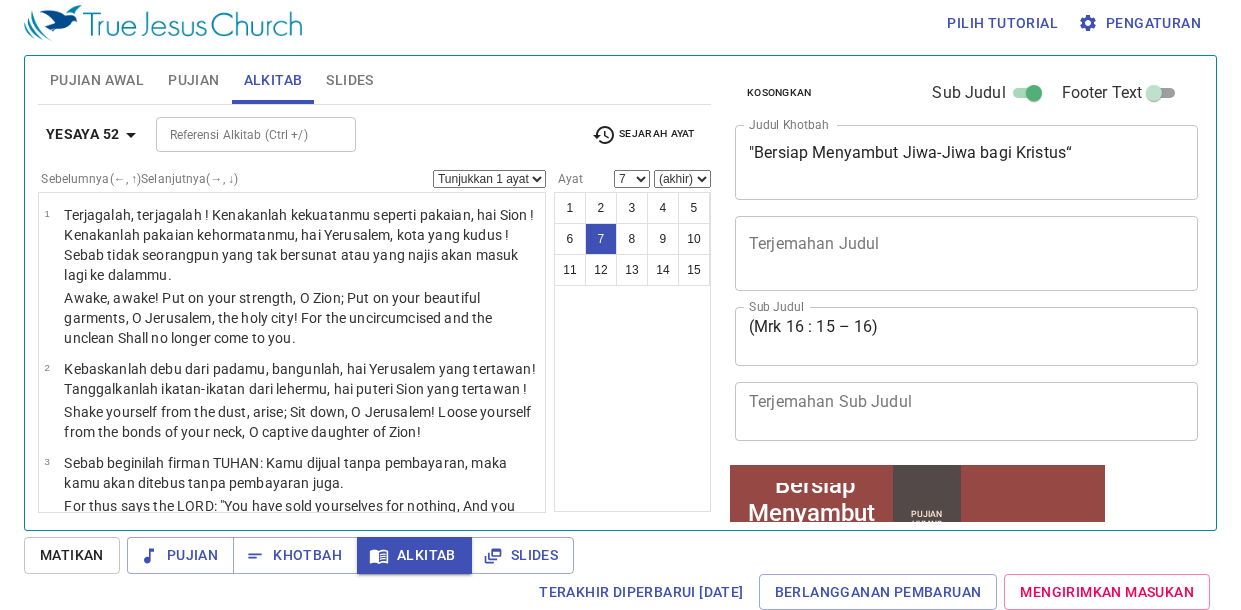 click 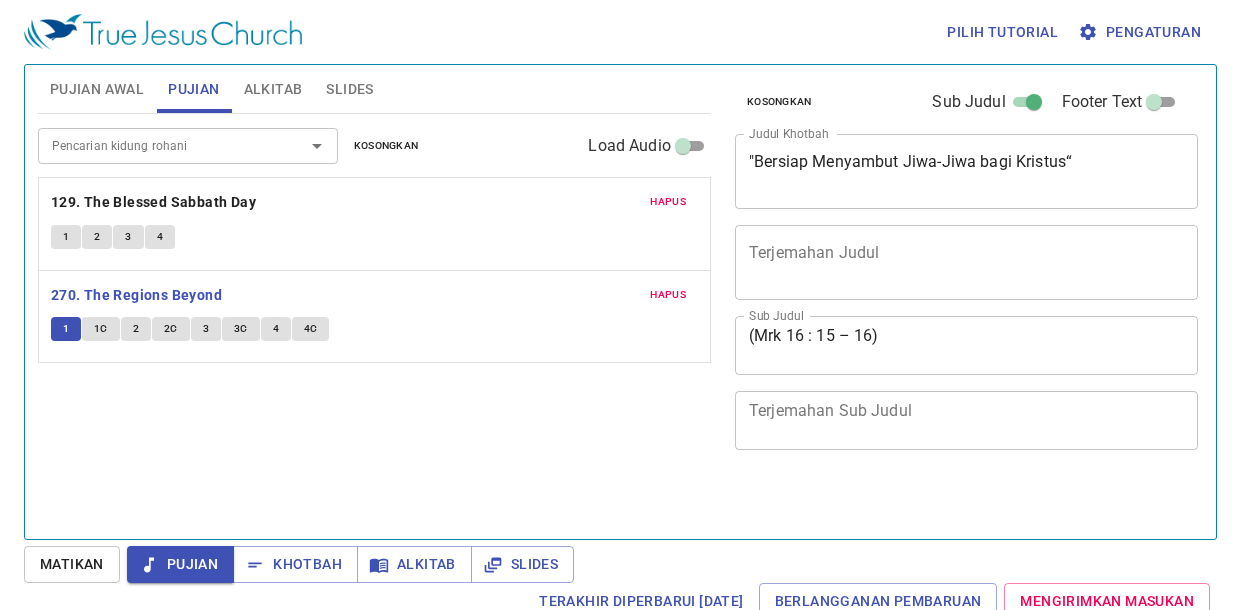 scroll, scrollTop: 9, scrollLeft: 0, axis: vertical 